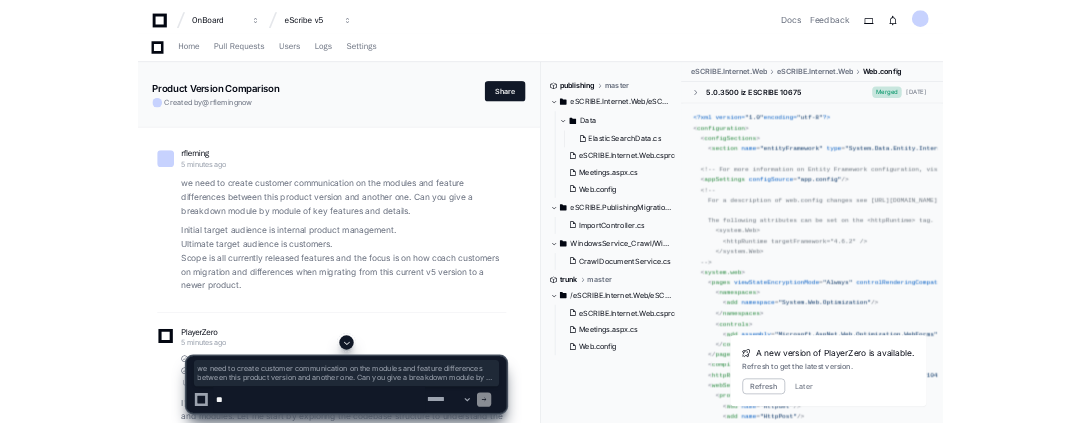 scroll, scrollTop: 2296, scrollLeft: 0, axis: vertical 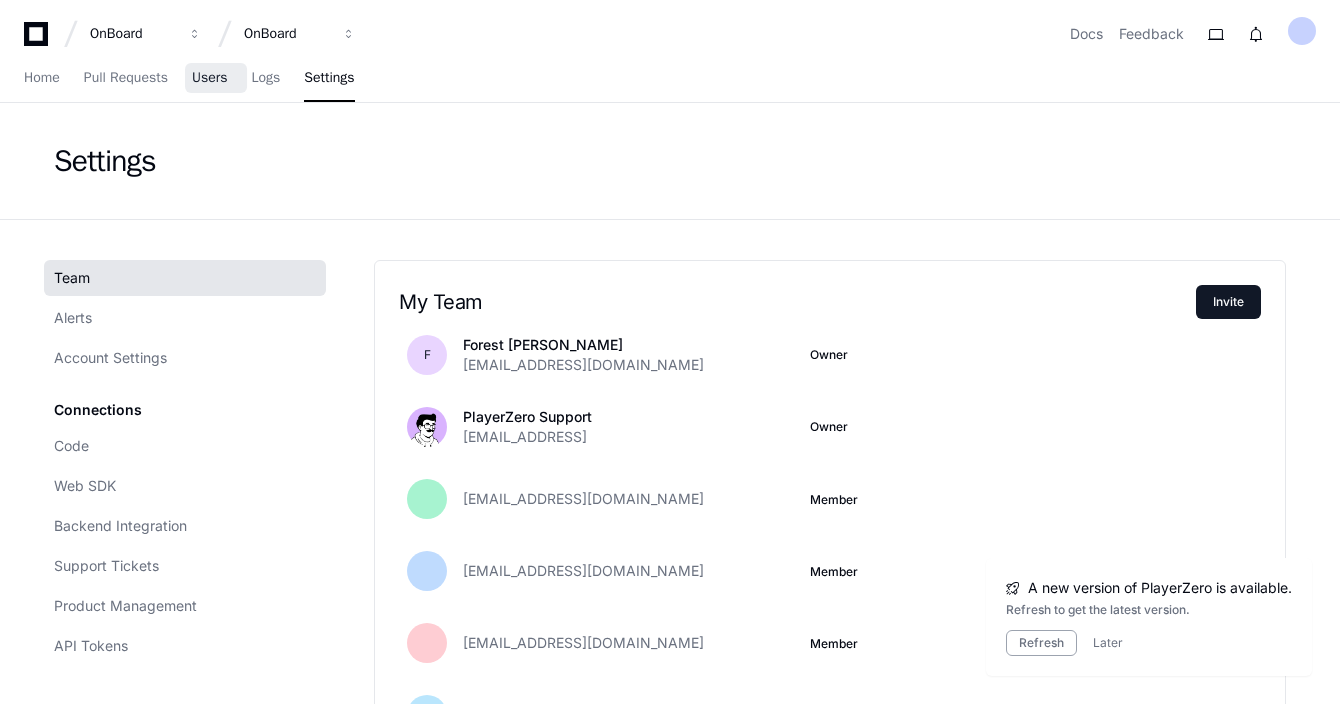 click on "Users" at bounding box center [210, 78] 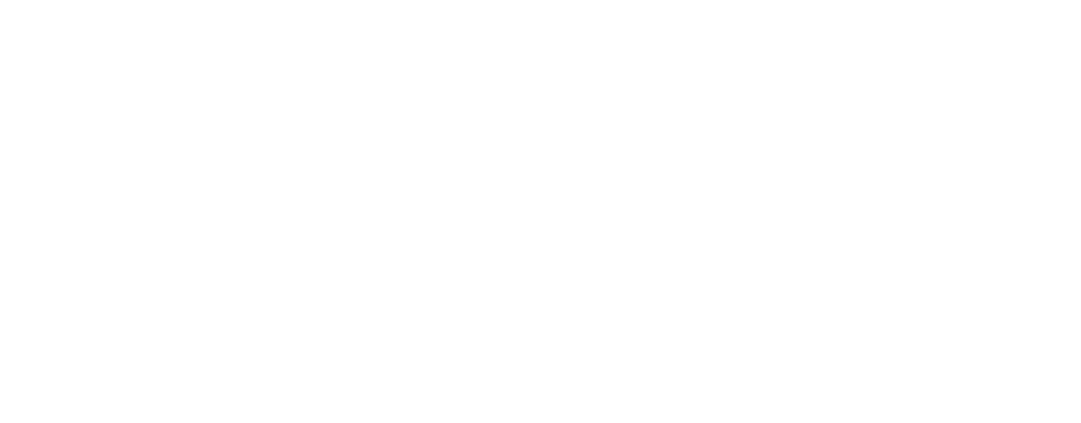 scroll, scrollTop: 0, scrollLeft: 0, axis: both 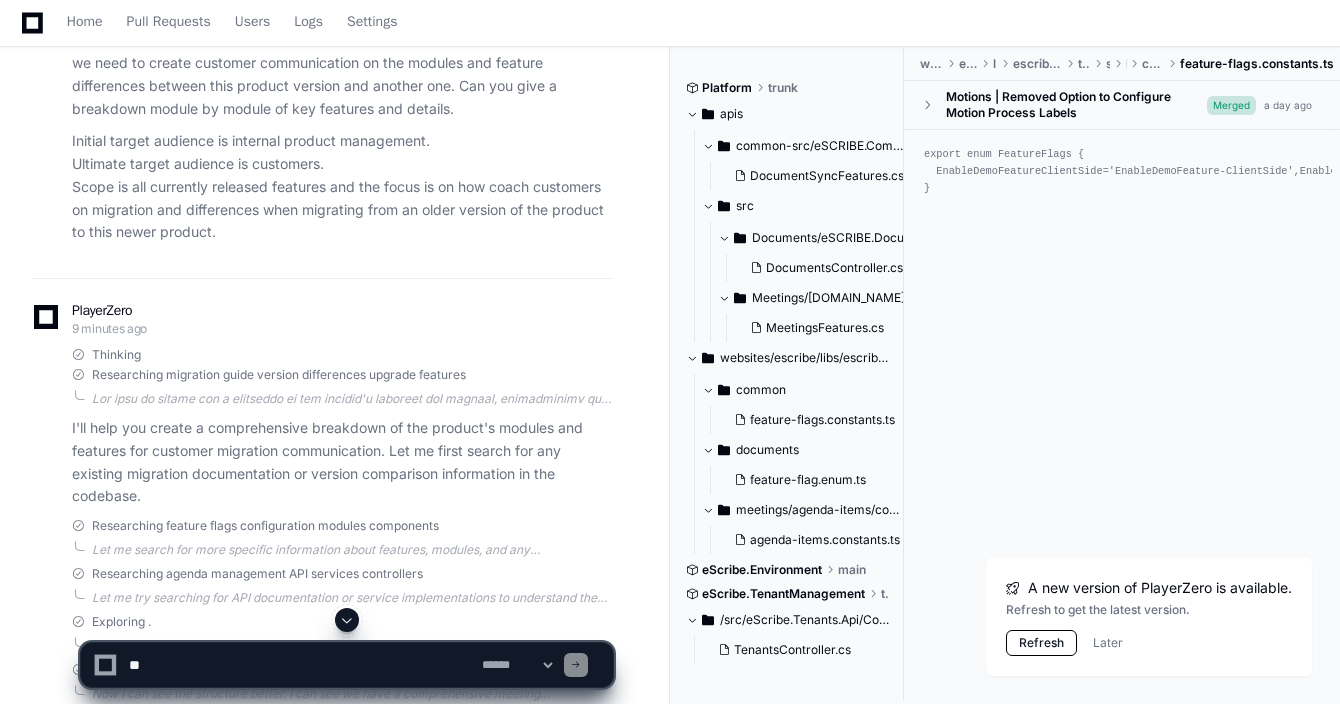 click on "Refresh" at bounding box center (1041, 643) 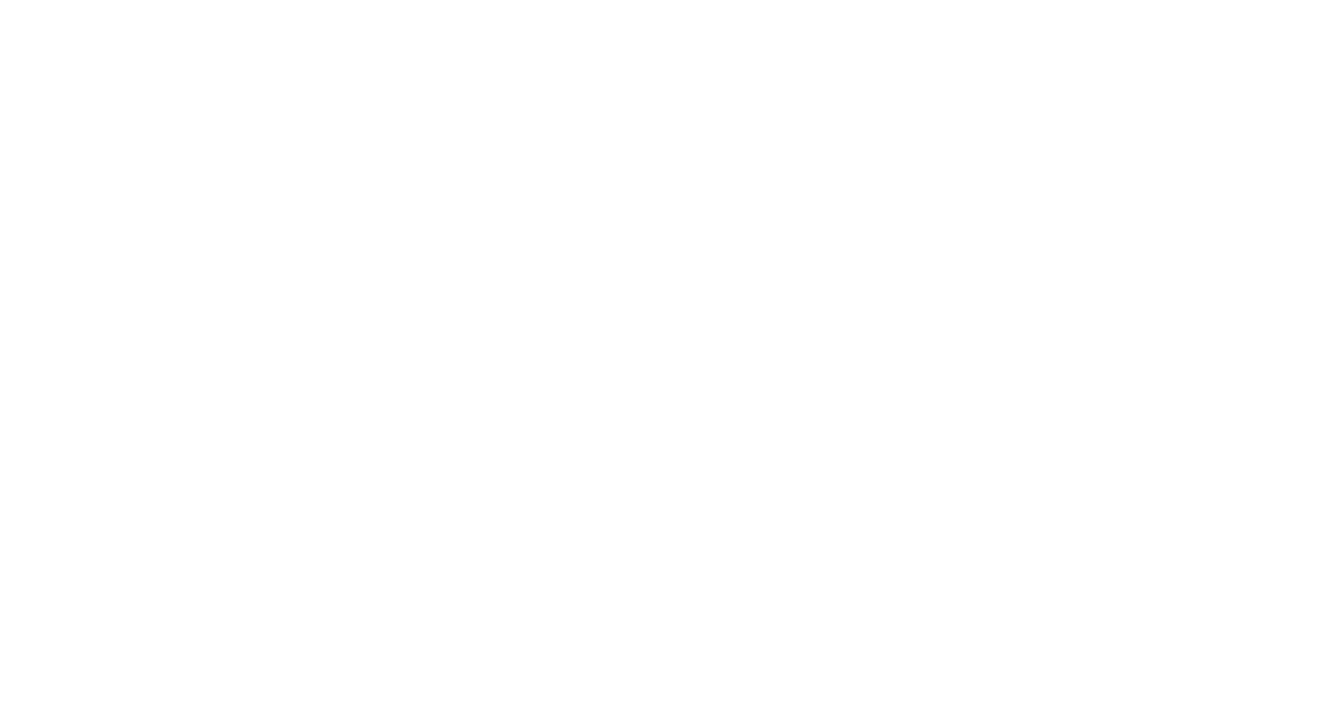 scroll, scrollTop: 0, scrollLeft: 0, axis: both 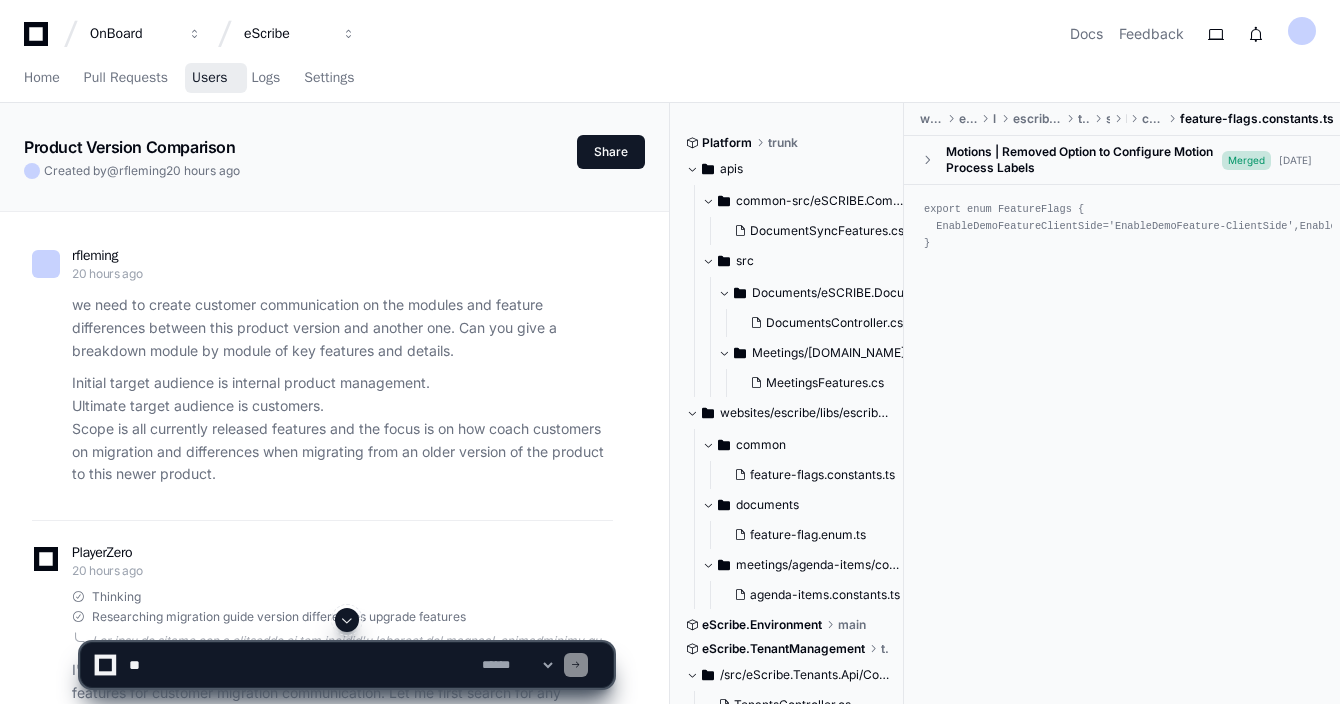 click on "Users" at bounding box center (210, 78) 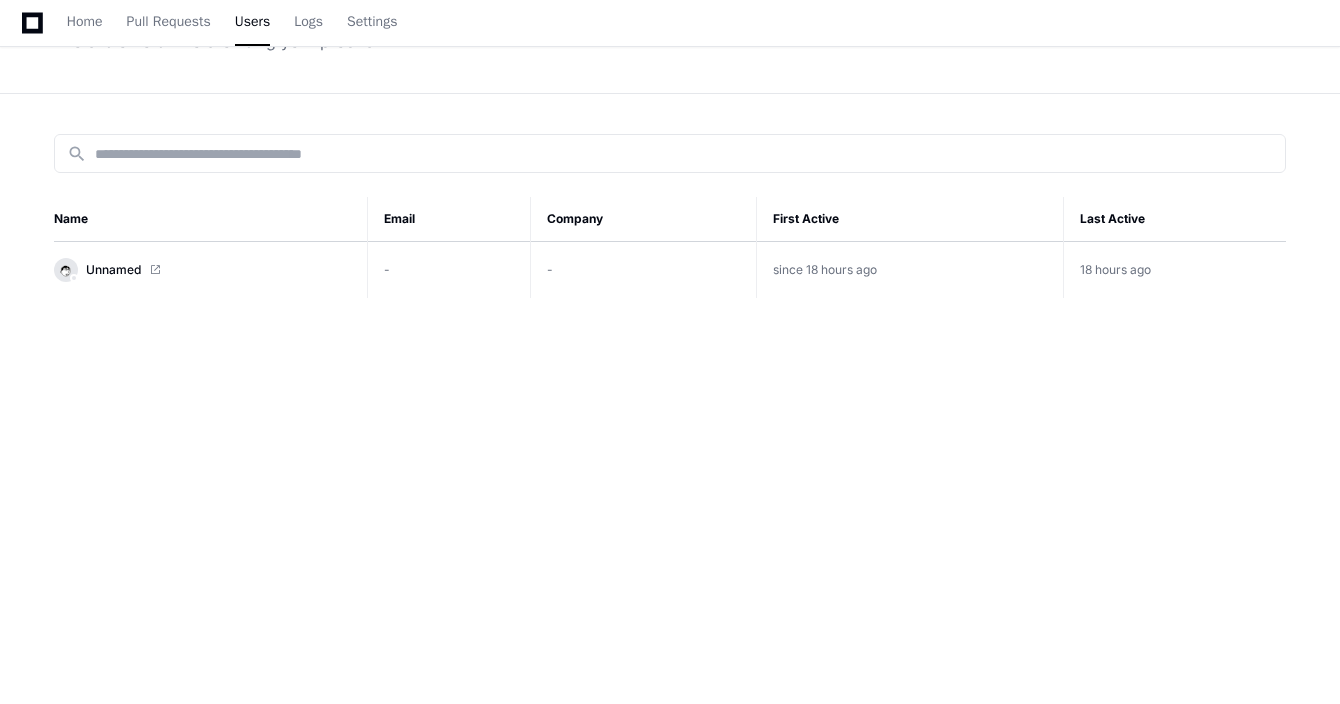 scroll, scrollTop: 0, scrollLeft: 0, axis: both 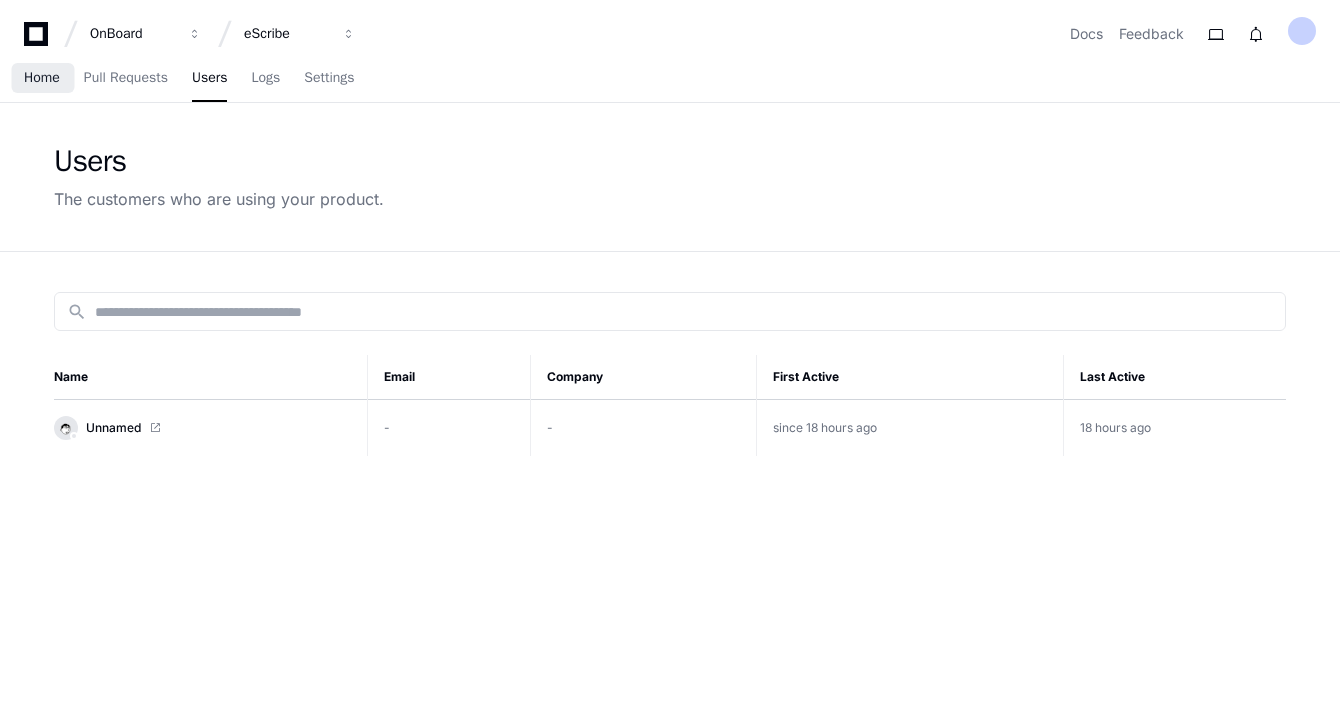 click on "Home" at bounding box center (42, 78) 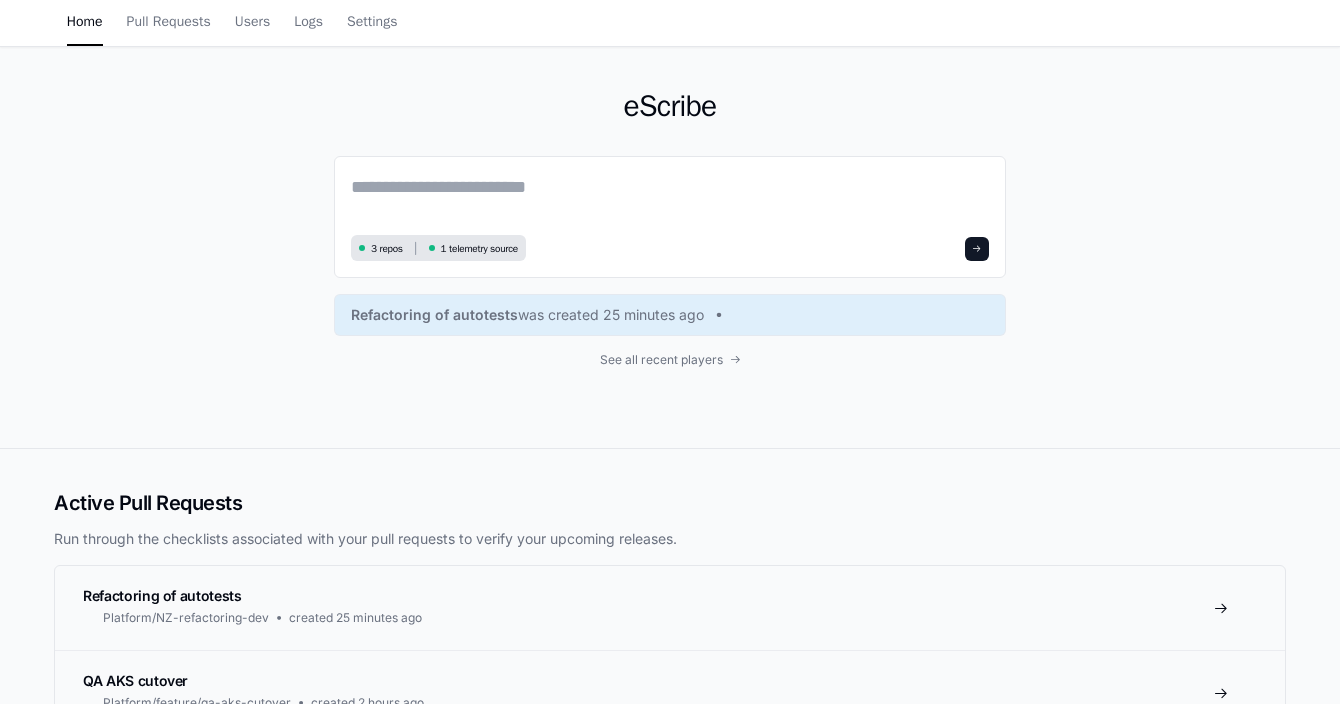 scroll, scrollTop: 0, scrollLeft: 0, axis: both 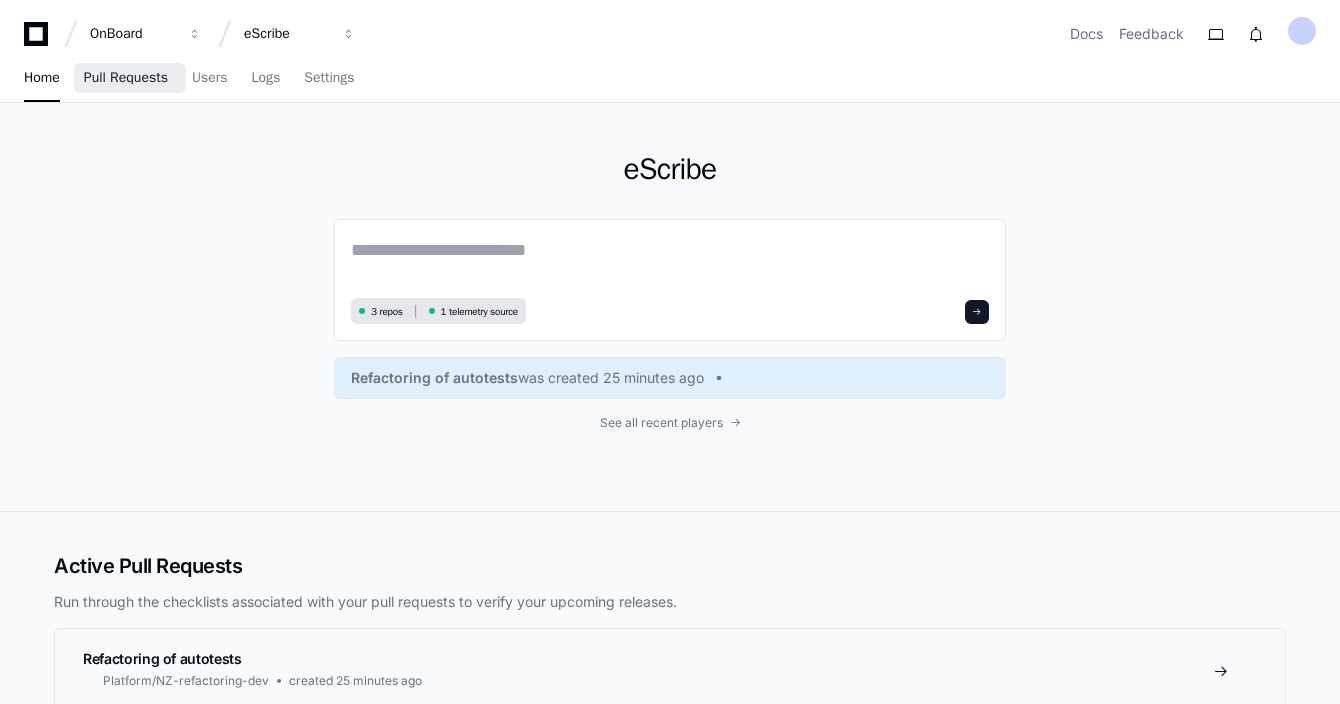click on "Pull Requests" at bounding box center (126, 78) 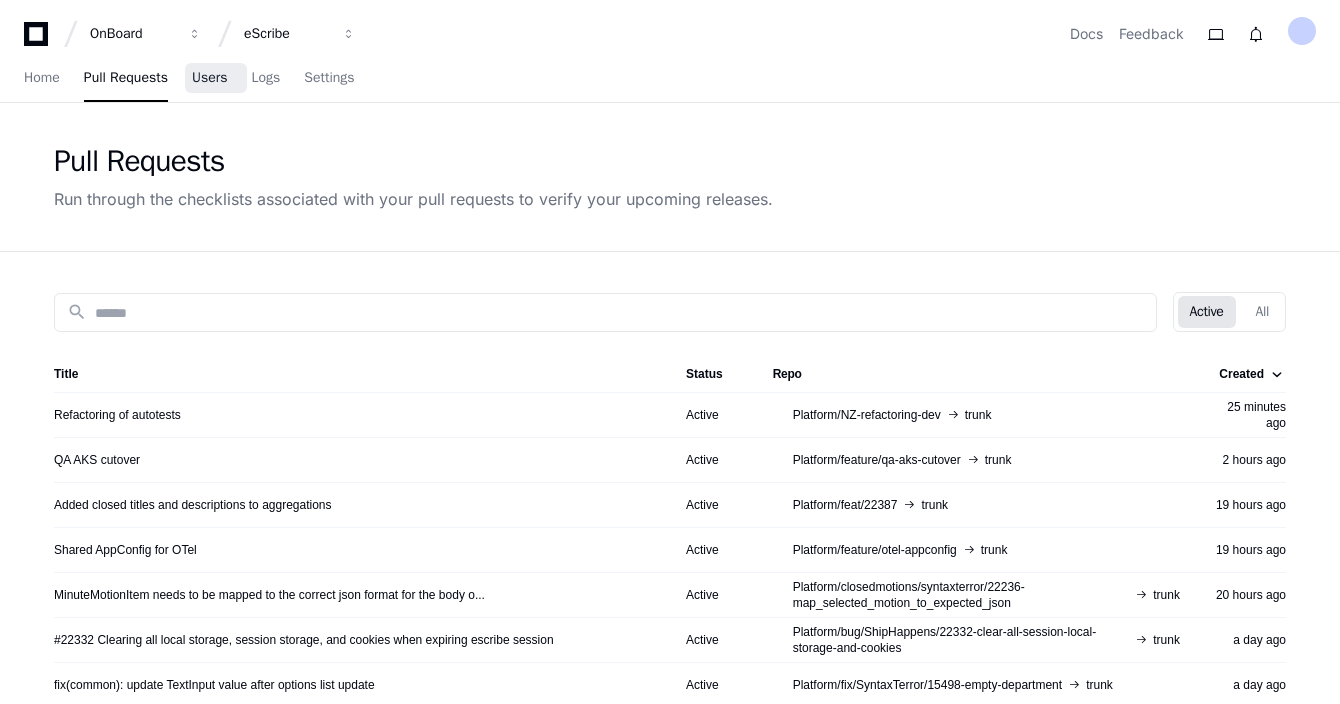 click on "Users" at bounding box center (210, 78) 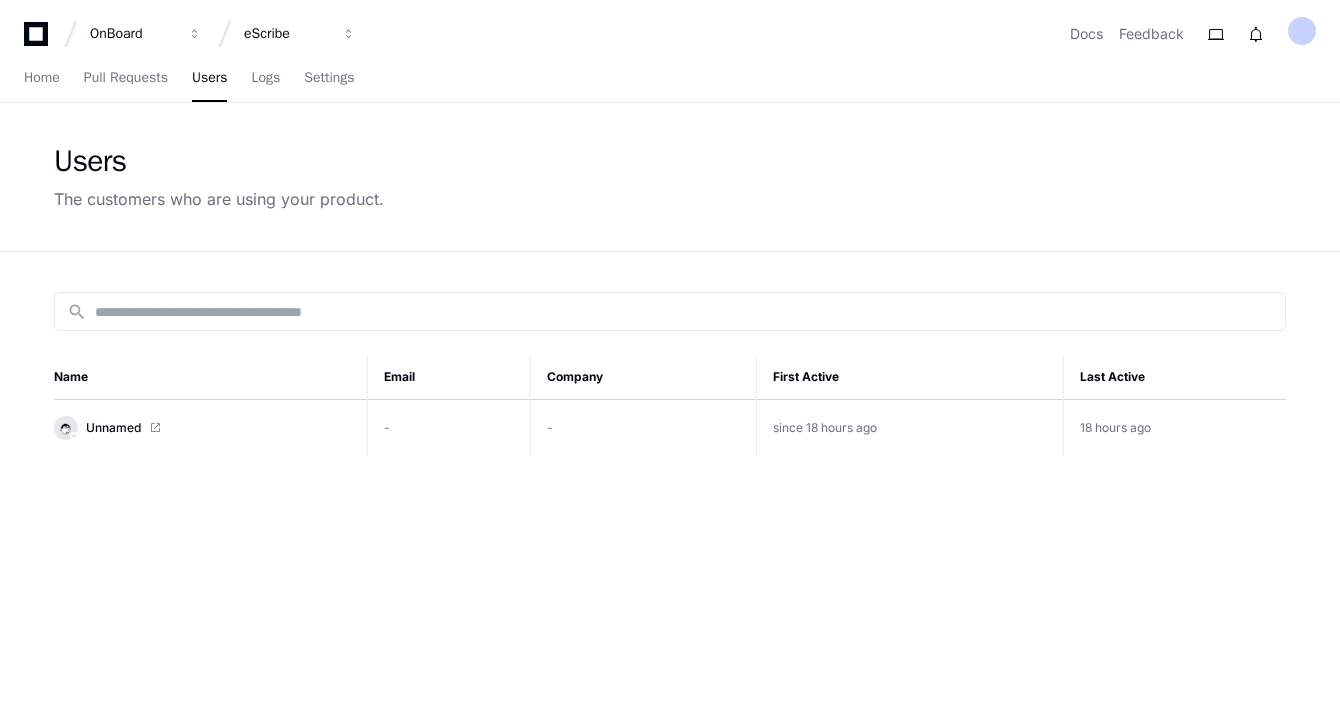 click on "-" 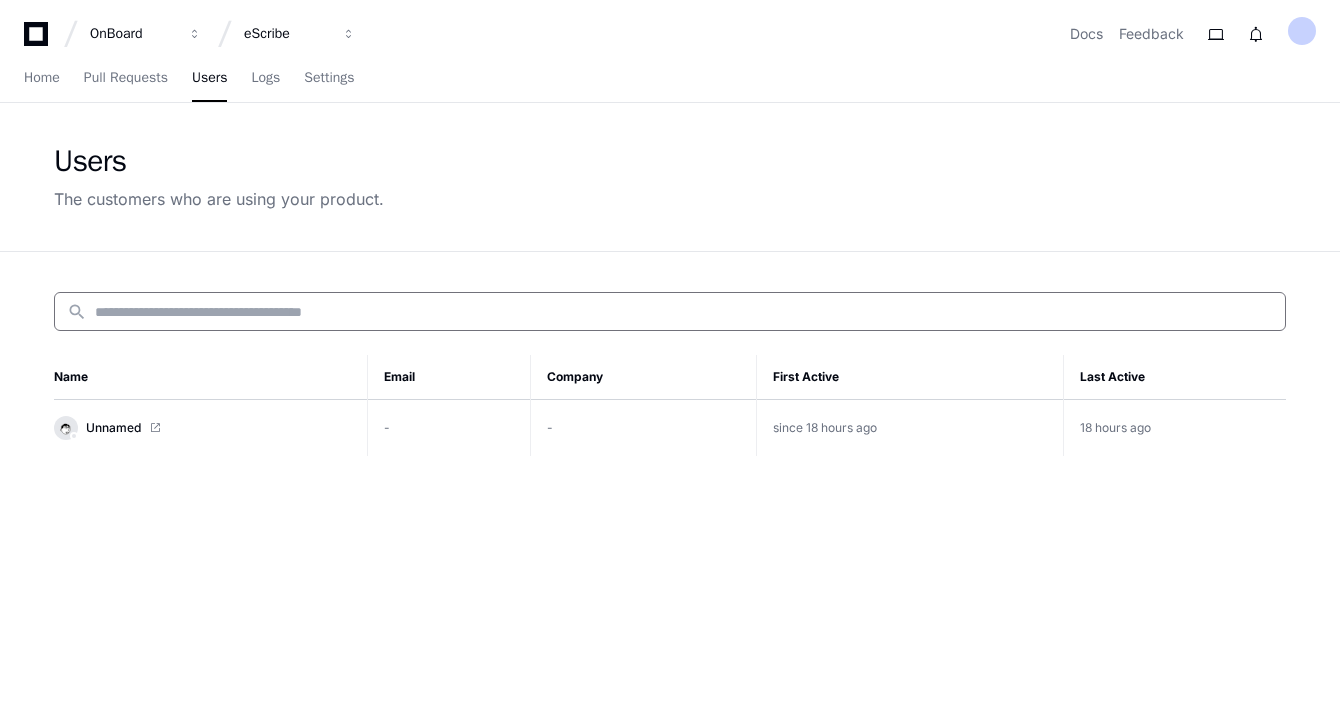 click at bounding box center [684, 312] 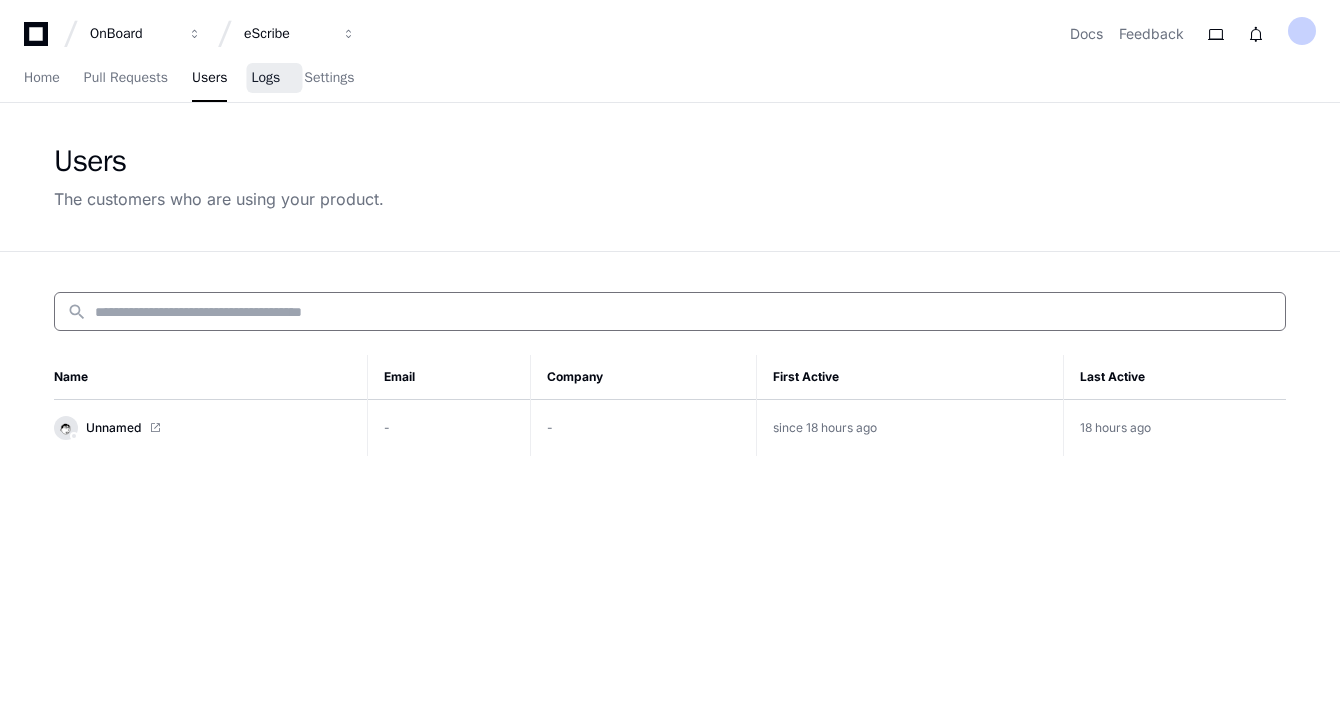 click on "Logs" at bounding box center (265, 78) 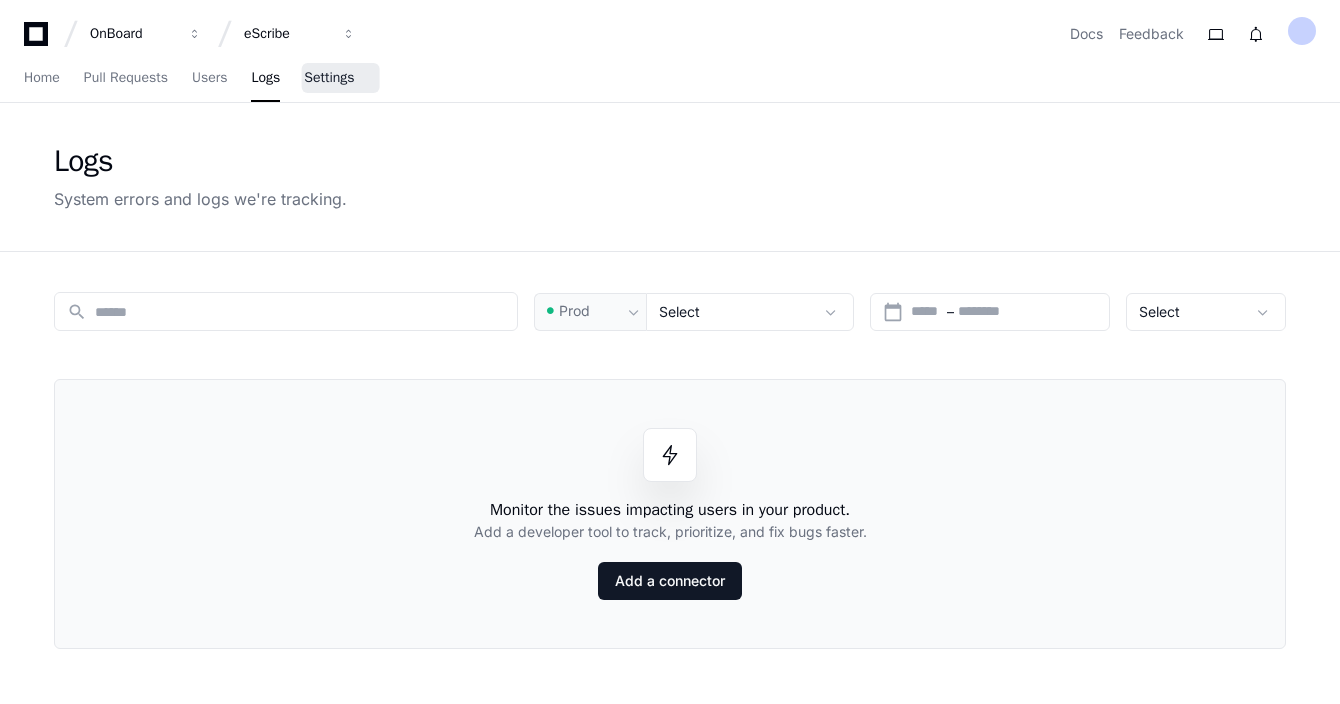 click on "Settings" at bounding box center (329, 79) 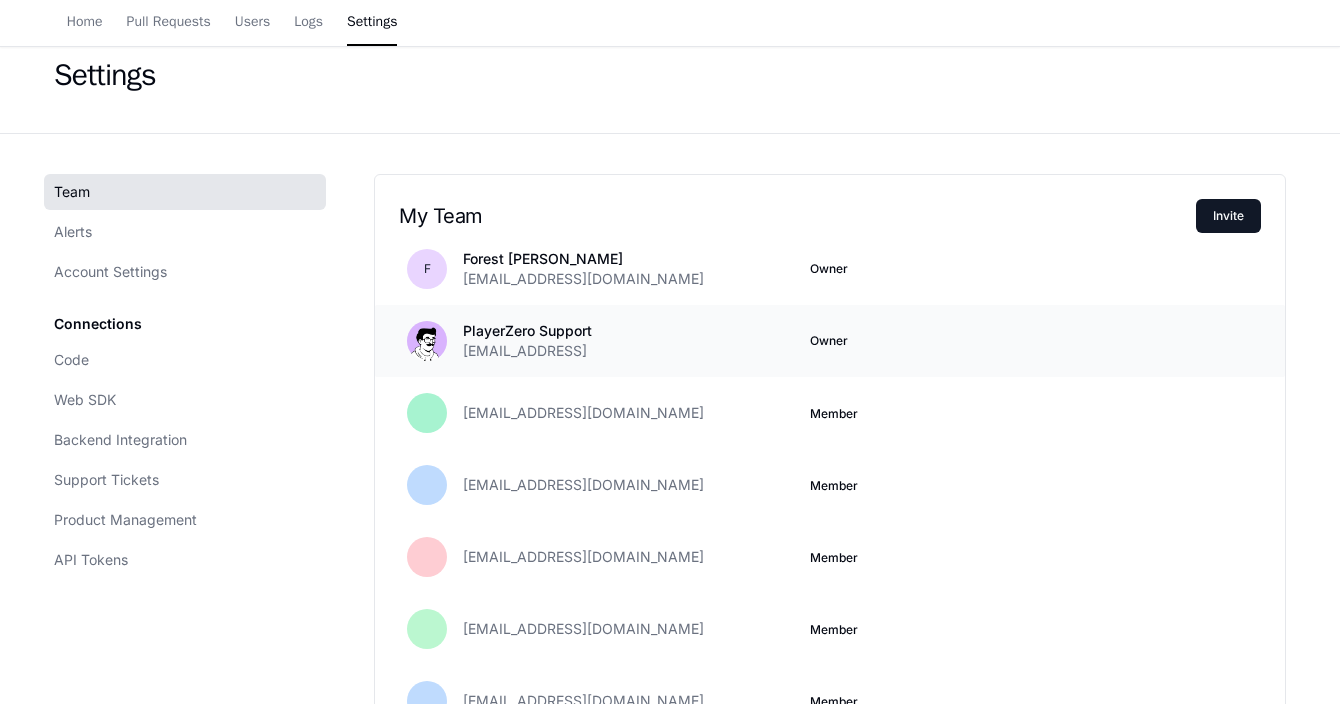 scroll, scrollTop: 0, scrollLeft: 0, axis: both 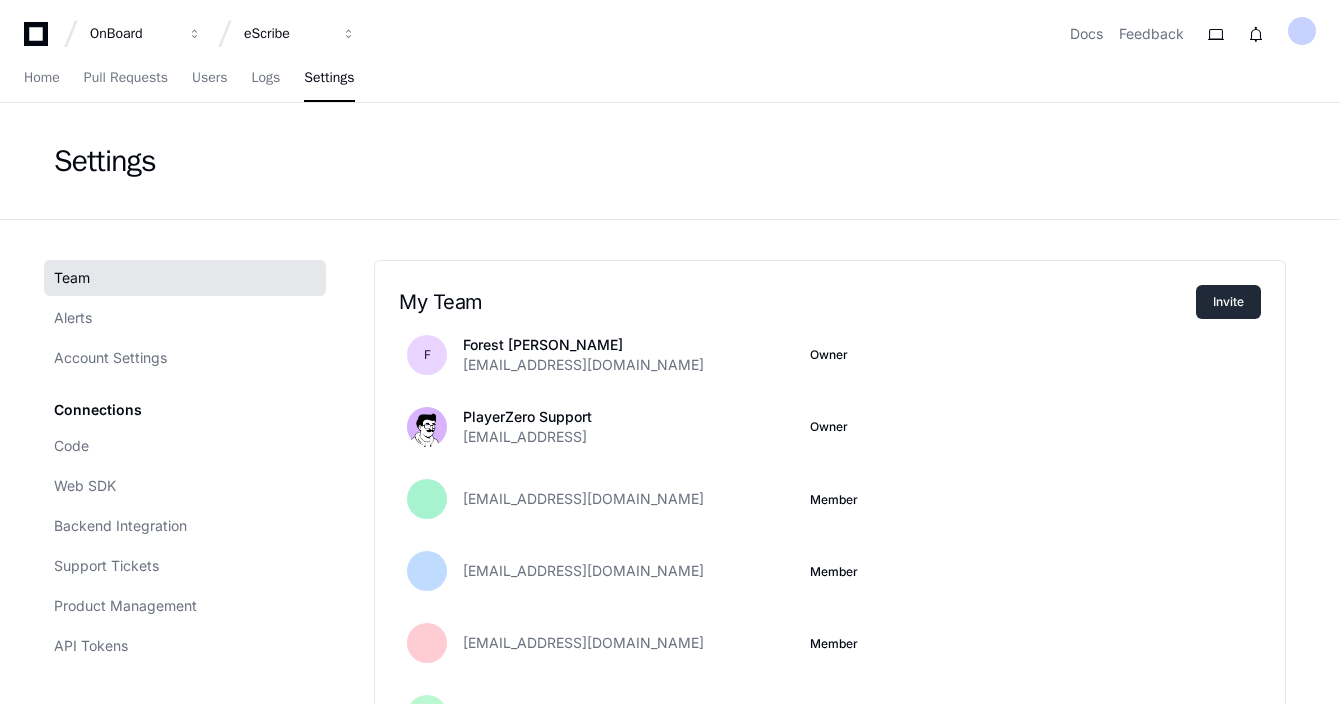 click on "Invite" 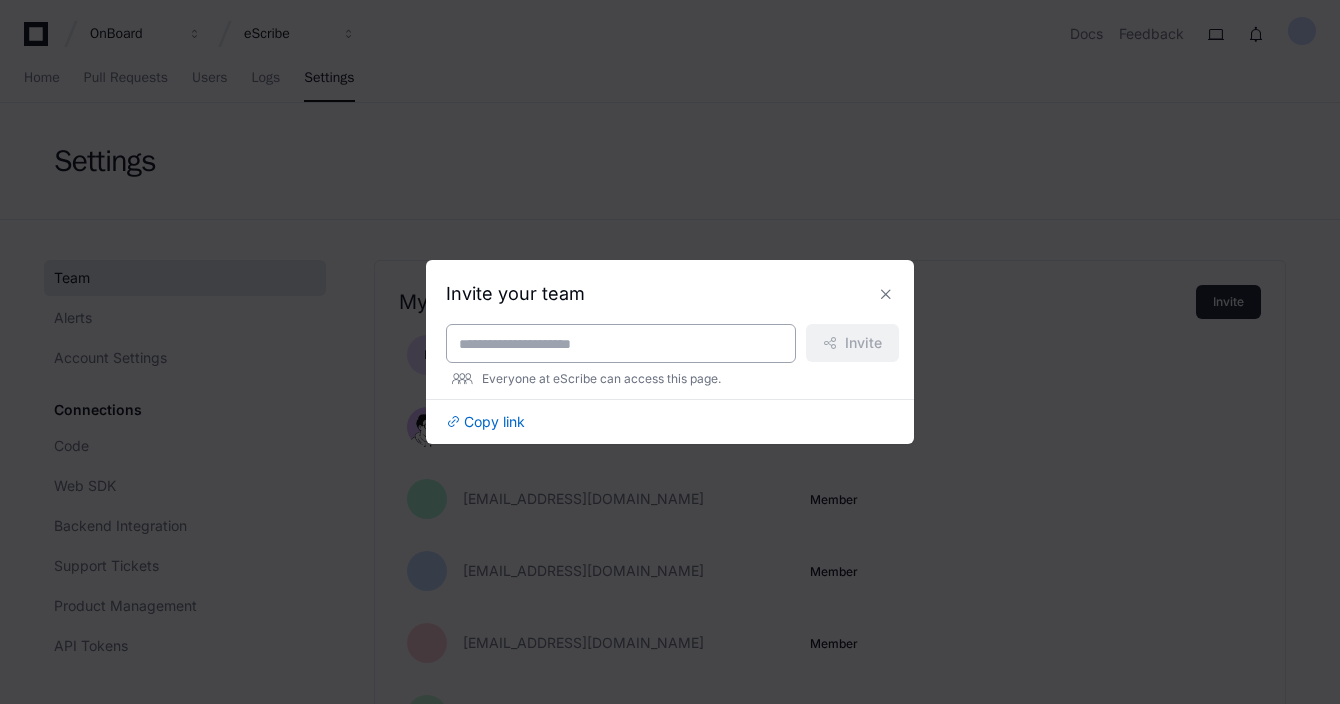 click at bounding box center [621, 343] 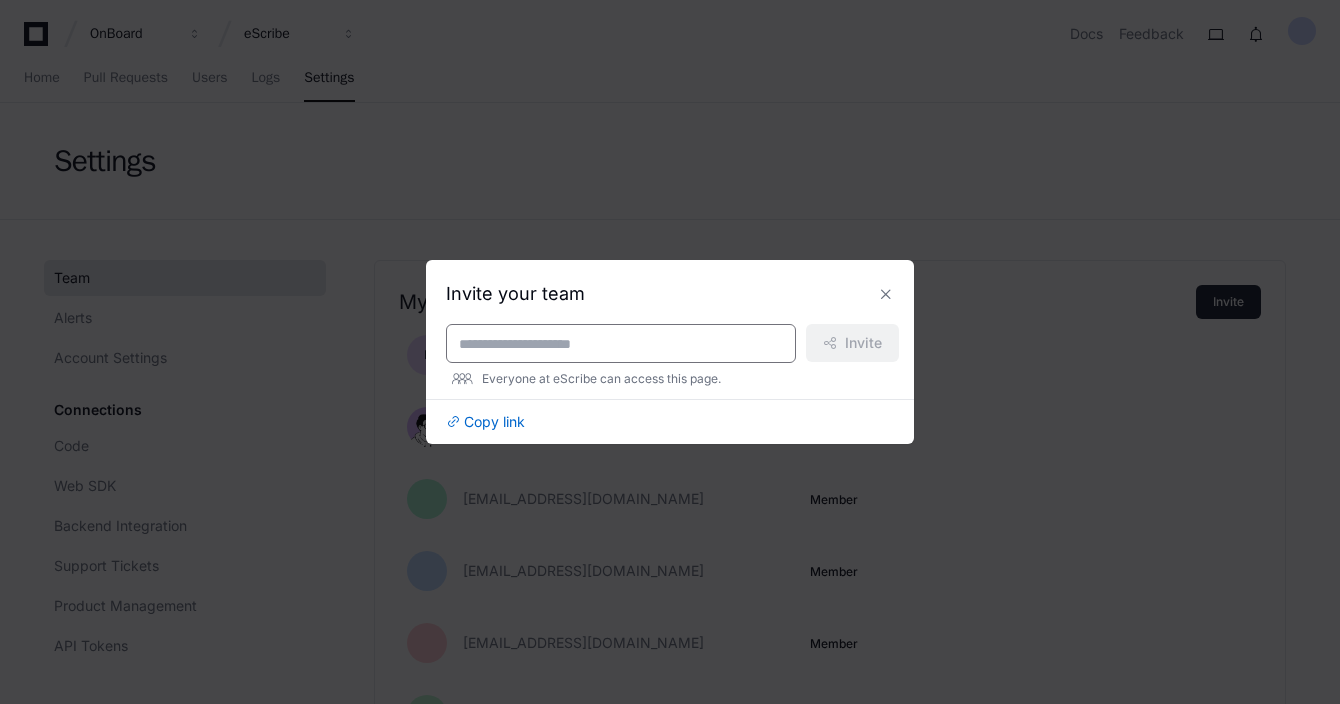 click at bounding box center (621, 343) 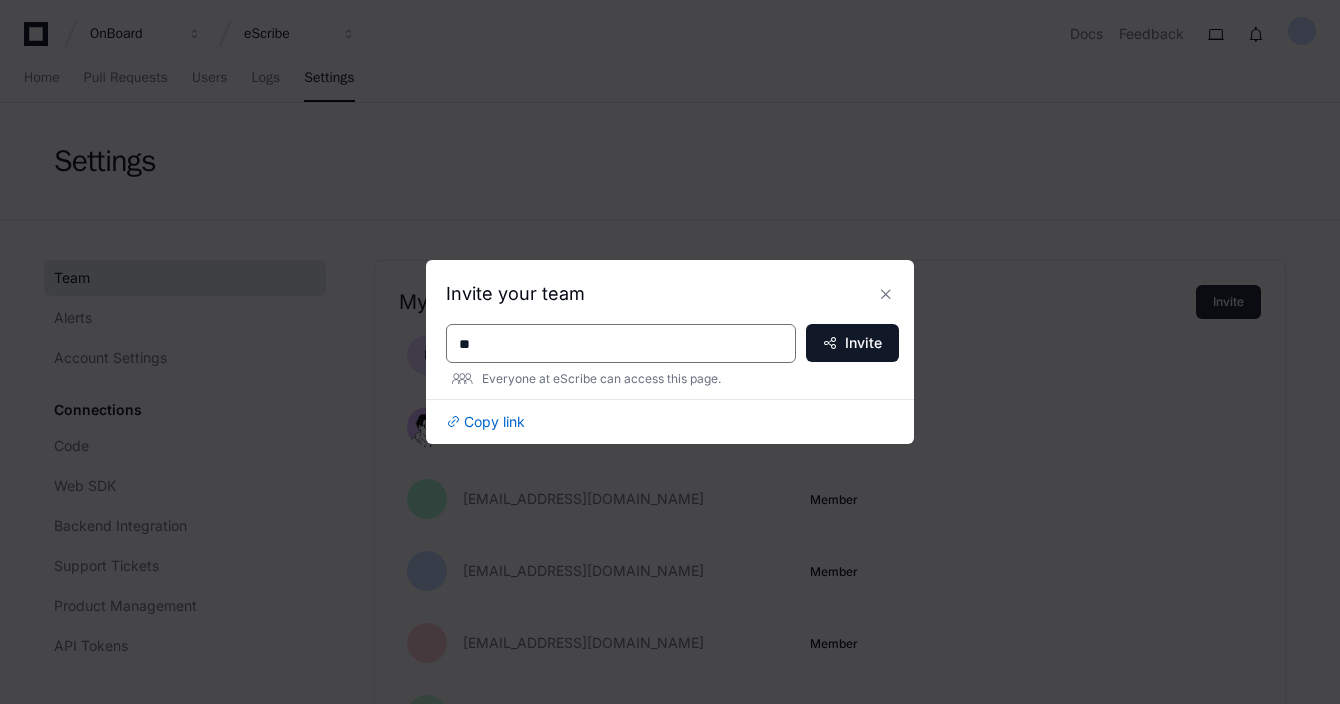 type on "*" 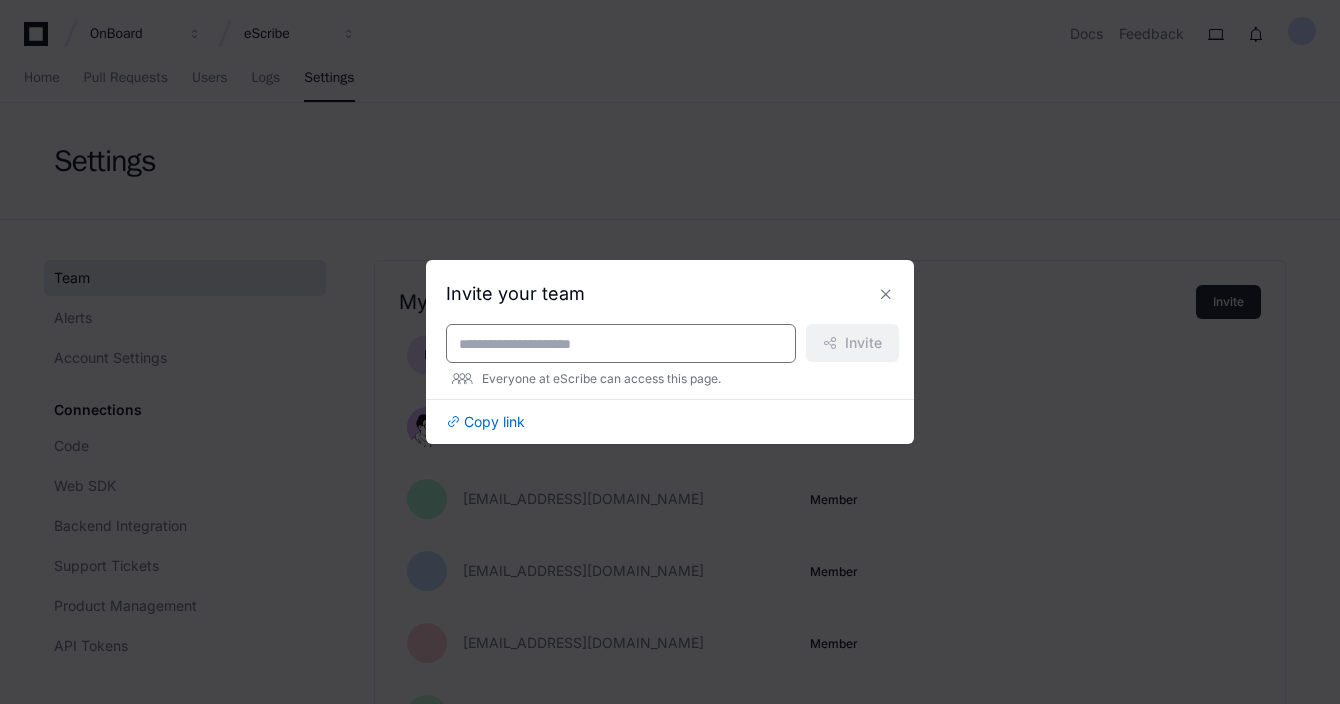 paste on "**********" 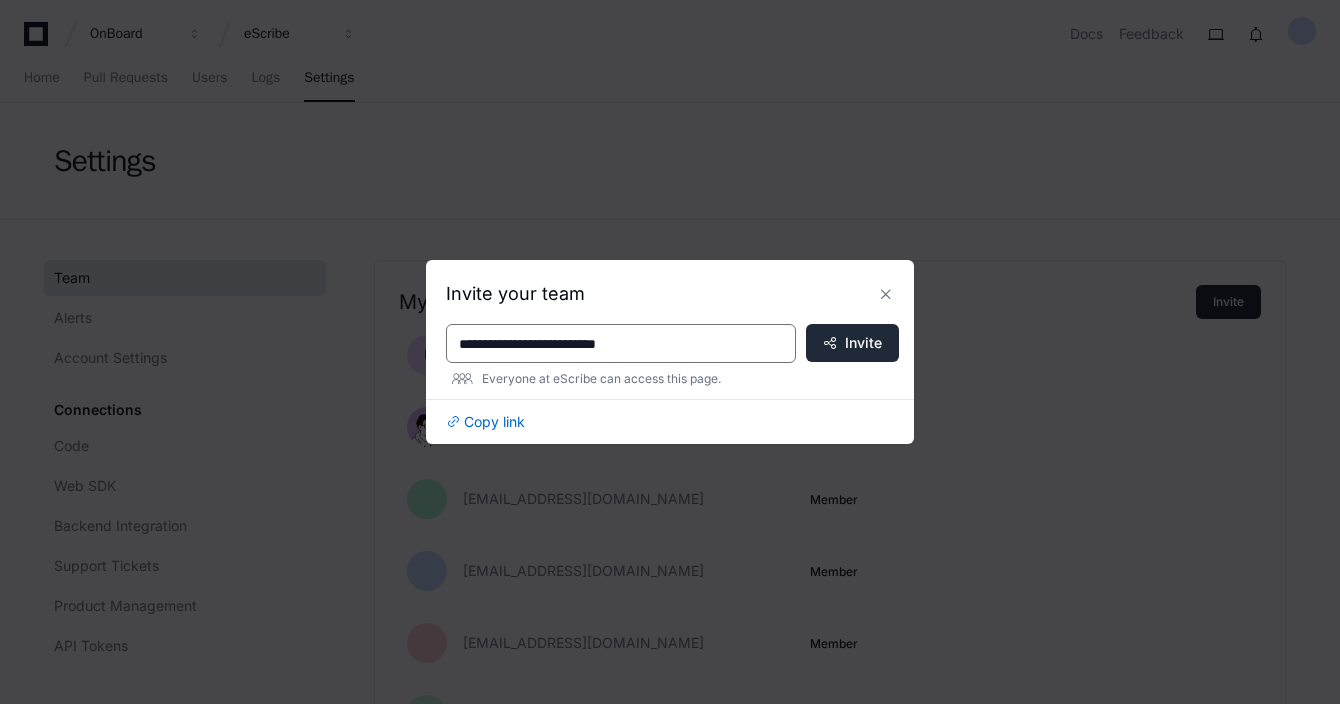 type on "**********" 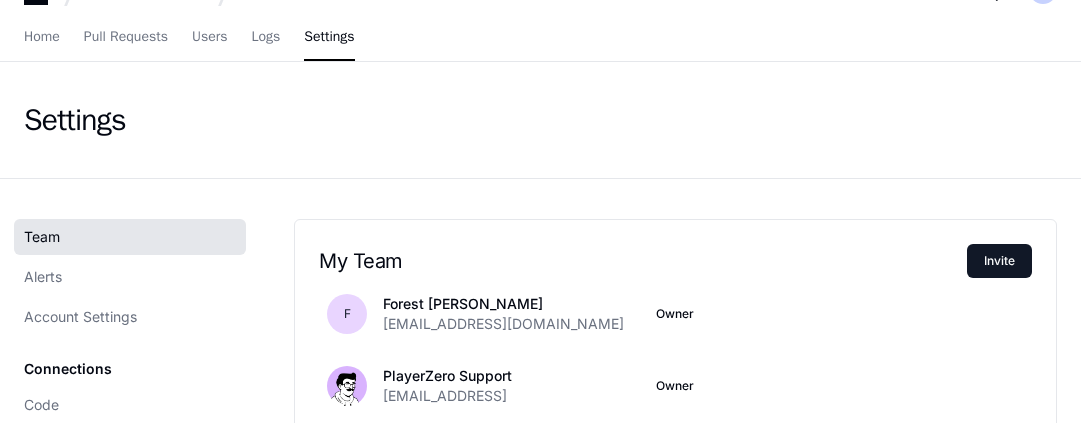 scroll, scrollTop: 38, scrollLeft: 0, axis: vertical 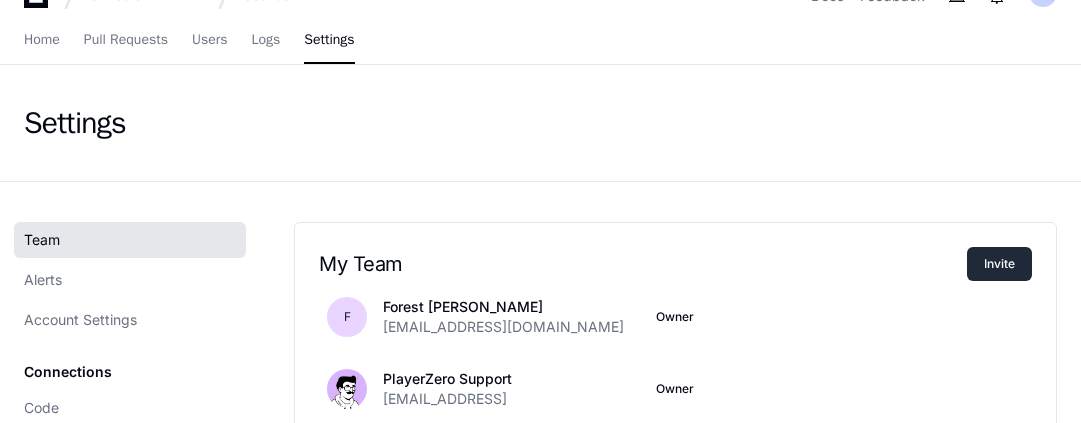click on "Invite" 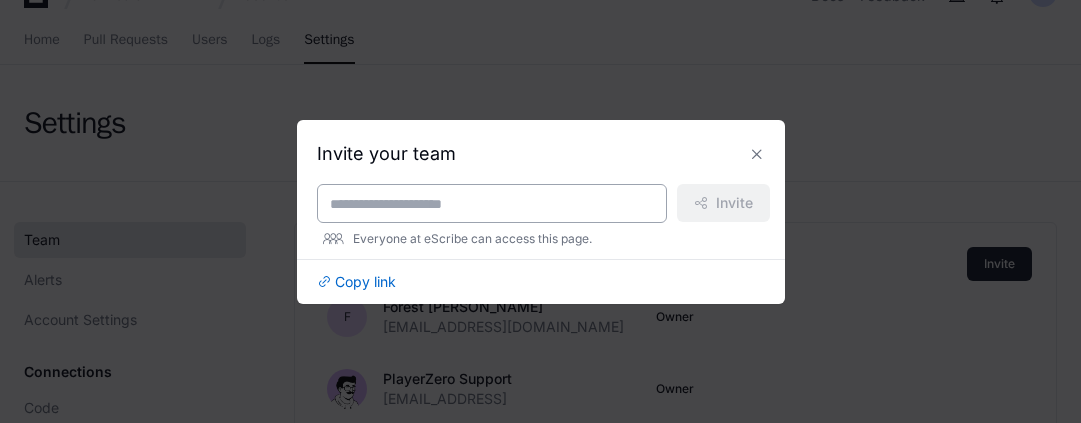 click at bounding box center [492, 203] 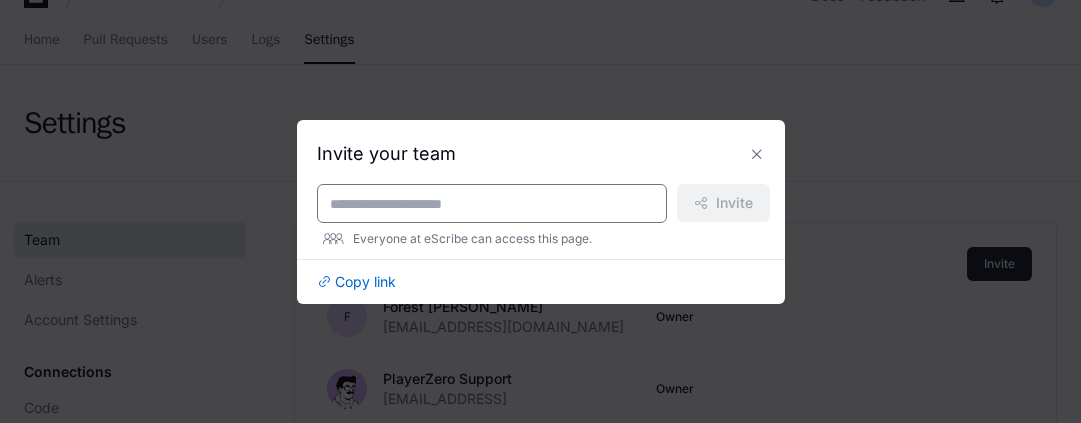 click on "Invite your team" at bounding box center (541, 154) 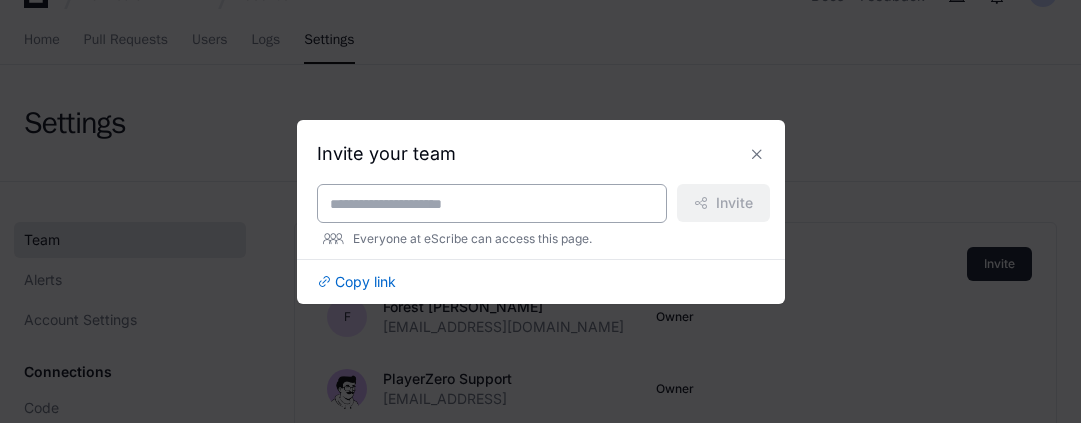 click on "OnBoard eScribe  Docs  Feedback Home Pull Requests Users Logs Settings Settings Team Alerts Account Settings Connections Code Web SDK Backend Integration Support Tickets Product Management API Tokens My Team  Invite
F Forest [PERSON_NAME] [EMAIL_ADDRESS][DOMAIN_NAME] Owner PlayerZero Support [EMAIL_ADDRESS] Owner   [EMAIL_ADDRESS][DOMAIN_NAME]  Member    [EMAIL_ADDRESS][DOMAIN_NAME]  Member    [EMAIL_ADDRESS][DOMAIN_NAME]  Member    [EMAIL_ADDRESS][DOMAIN_NAME]  Member    [EMAIL_ADDRESS][DOMAIN_NAME]  Member    [EMAIL_ADDRESS][DOMAIN_NAME]  Member    [EMAIL_ADDRESS][DOMAIN_NAME] Member [PERSON_NAME] [PERSON_NAME][EMAIL_ADDRESS][DOMAIN_NAME]  Member  [EMAIL_ADDRESS][DOMAIN_NAME] Pending   Member  [EMAIL_ADDRESS][DOMAIN_NAME] Pending   Member  F [EMAIL_ADDRESS][DOMAIN_NAME] Pending   Member  [EMAIL_ADDRESS][DOMAIN_NAME] Pending   Member  Leave Project Cleaning up your projects? Leave eScribe" at bounding box center [540, 826] 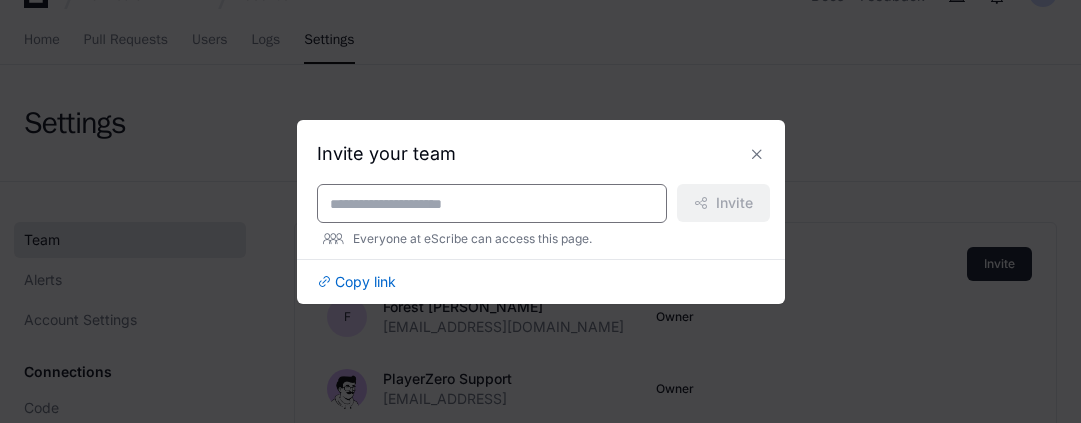 paste on "**********" 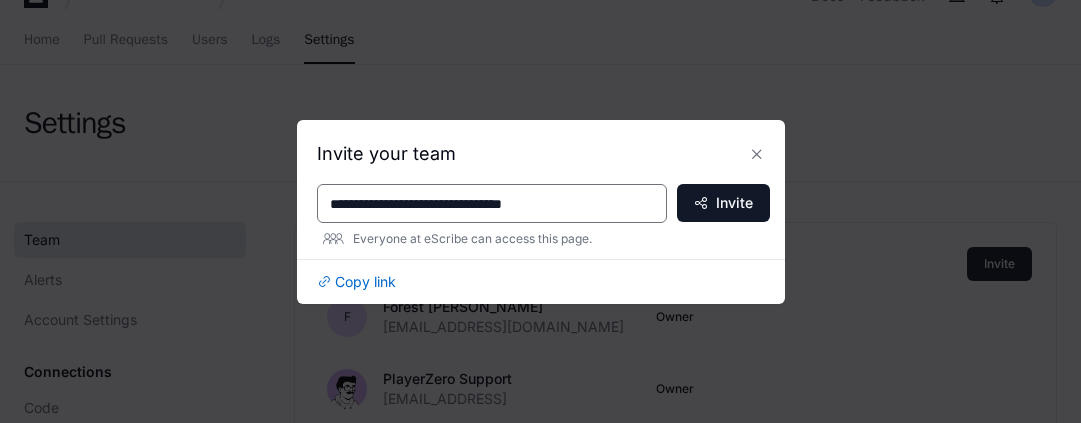 drag, startPoint x: 413, startPoint y: 206, endPoint x: 321, endPoint y: 206, distance: 92 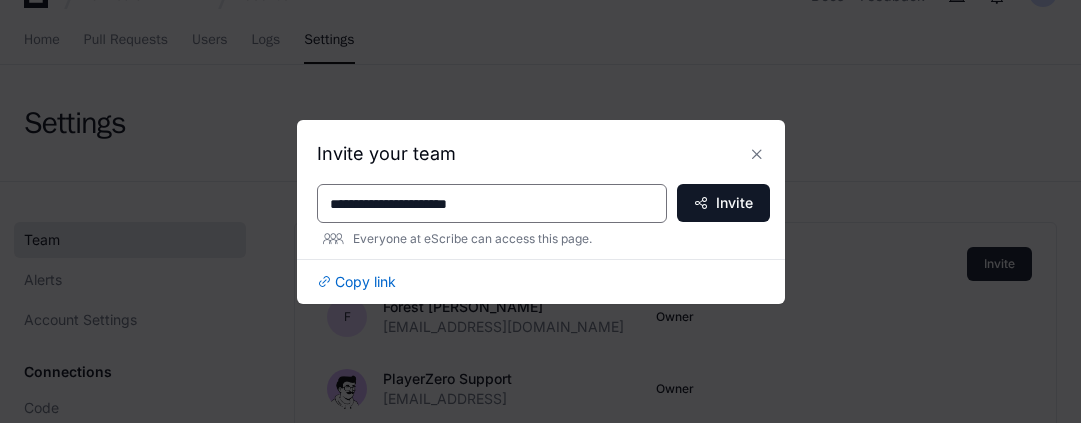 click on "**********" at bounding box center [492, 204] 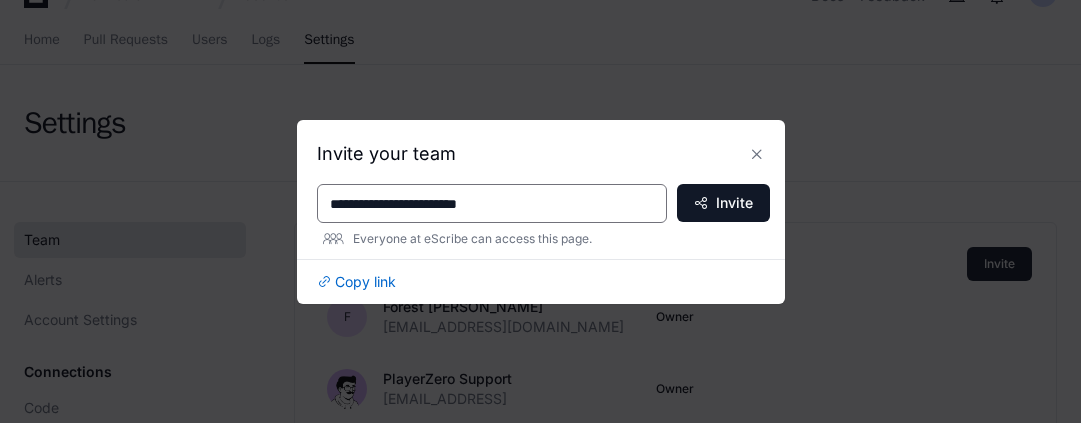 click on "Invite your team" at bounding box center (541, 154) 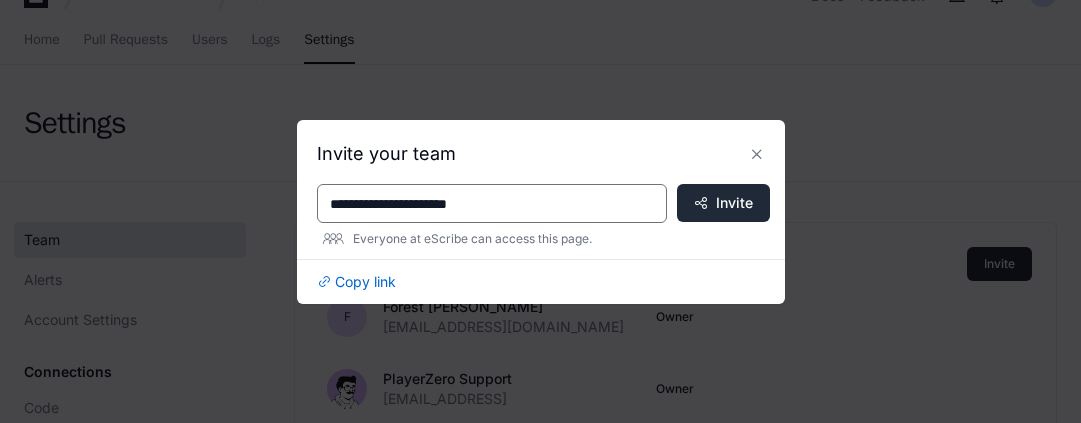 type on "**********" 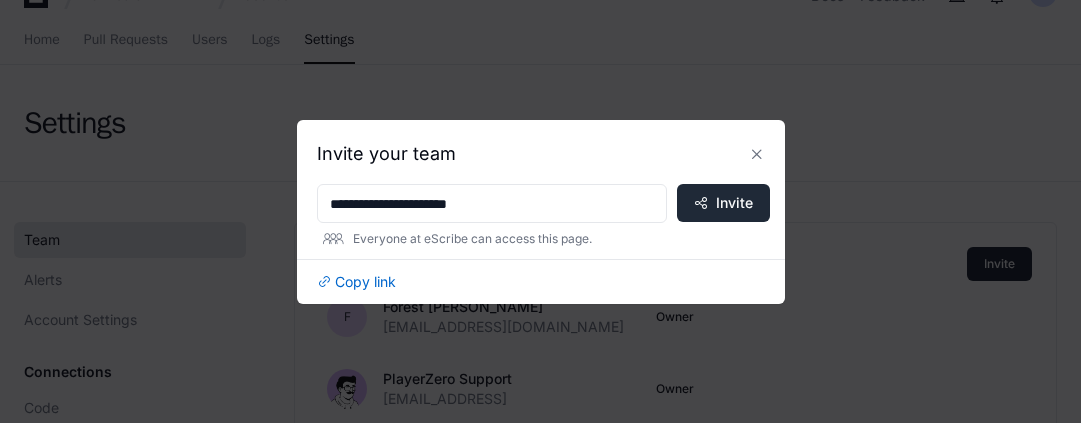 click on "Invite" at bounding box center (734, 203) 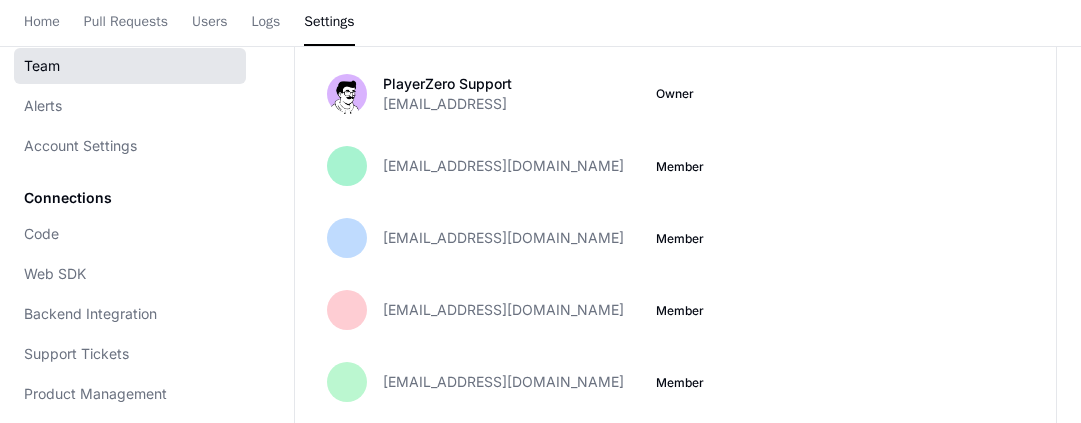 scroll, scrollTop: 0, scrollLeft: 0, axis: both 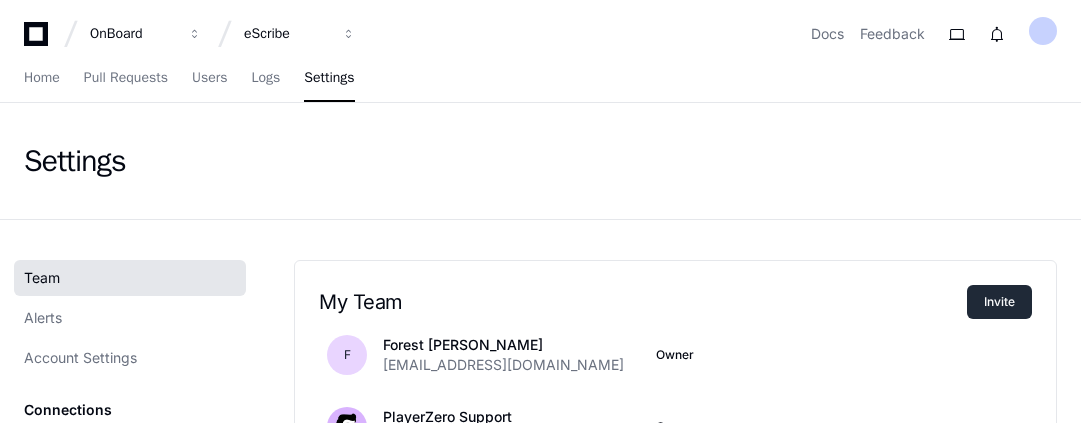 click on "Invite" 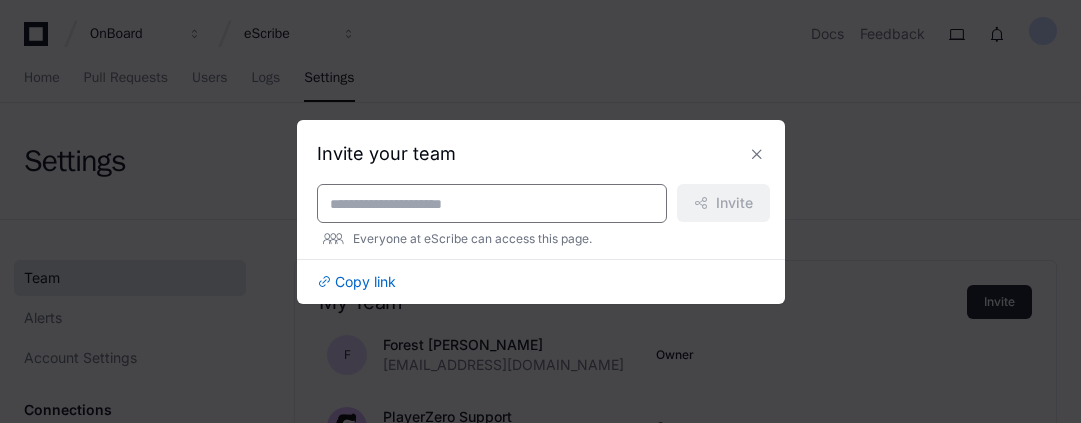 click at bounding box center [492, 204] 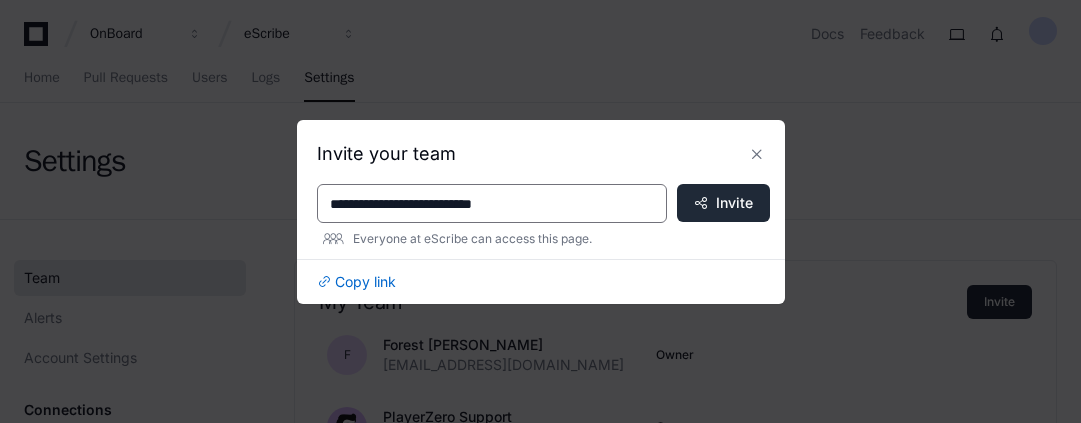 type on "**********" 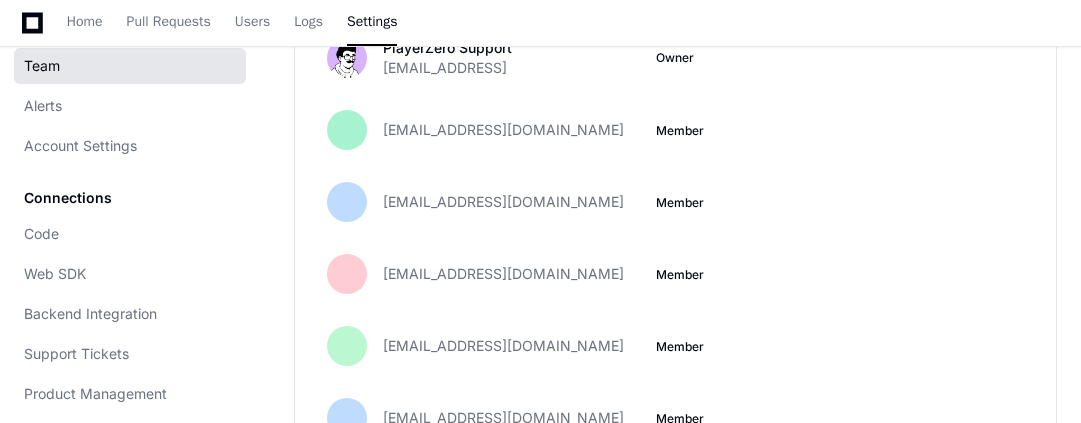 scroll, scrollTop: 0, scrollLeft: 0, axis: both 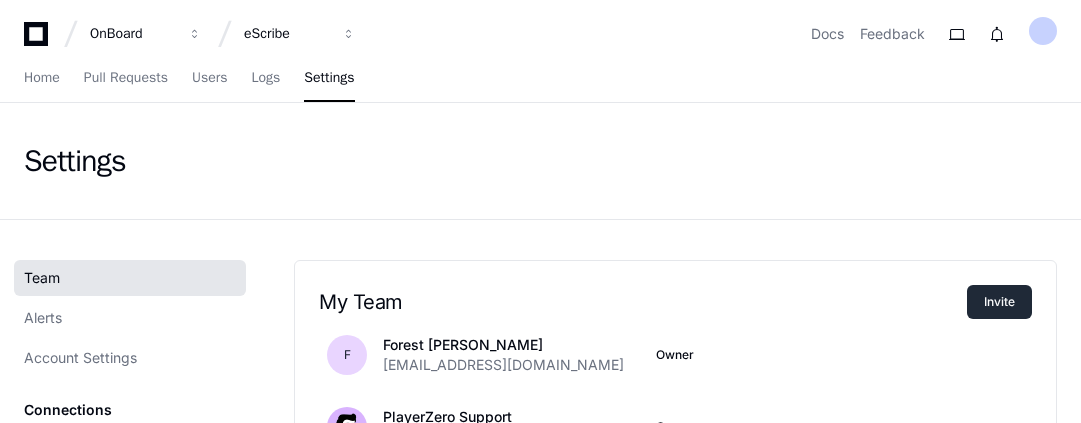 click on "Invite" 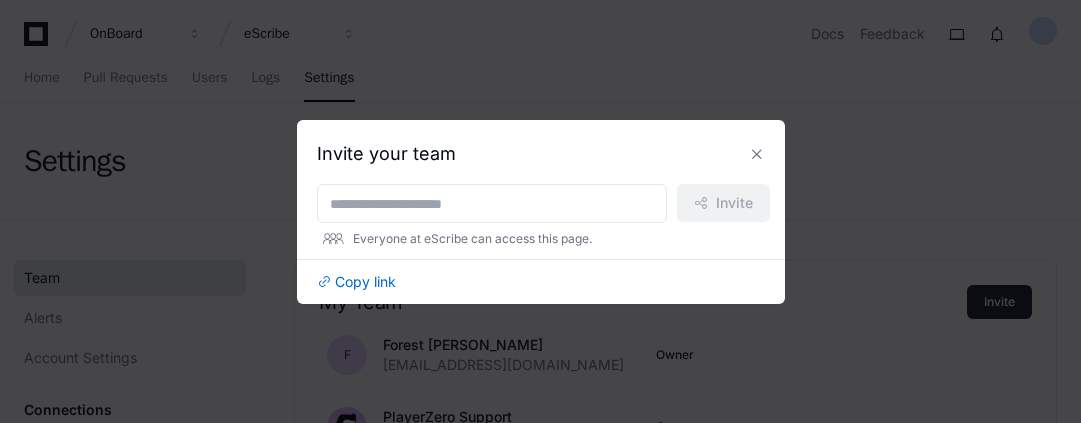 type 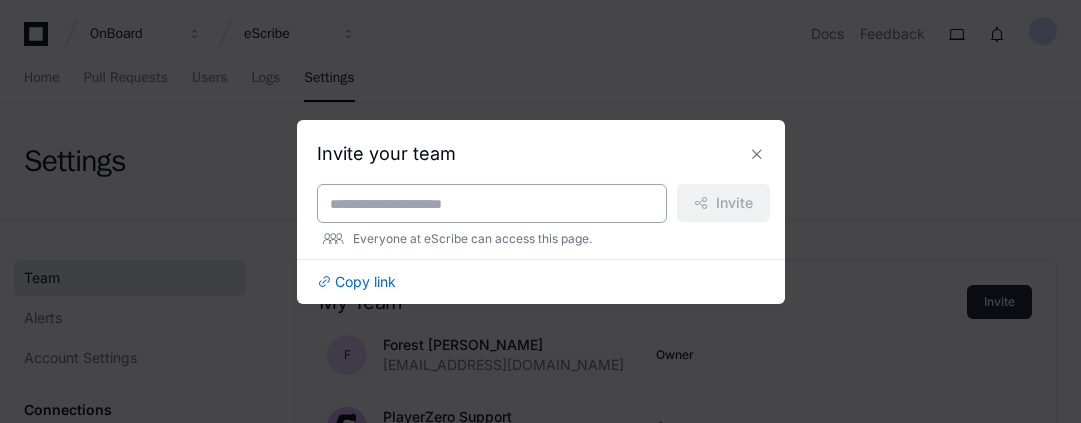 click at bounding box center (492, 204) 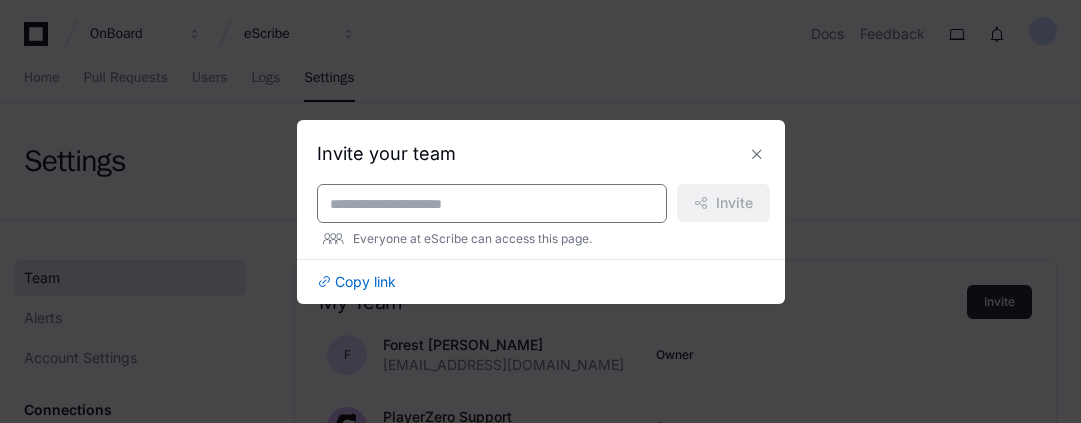 paste on "**********" 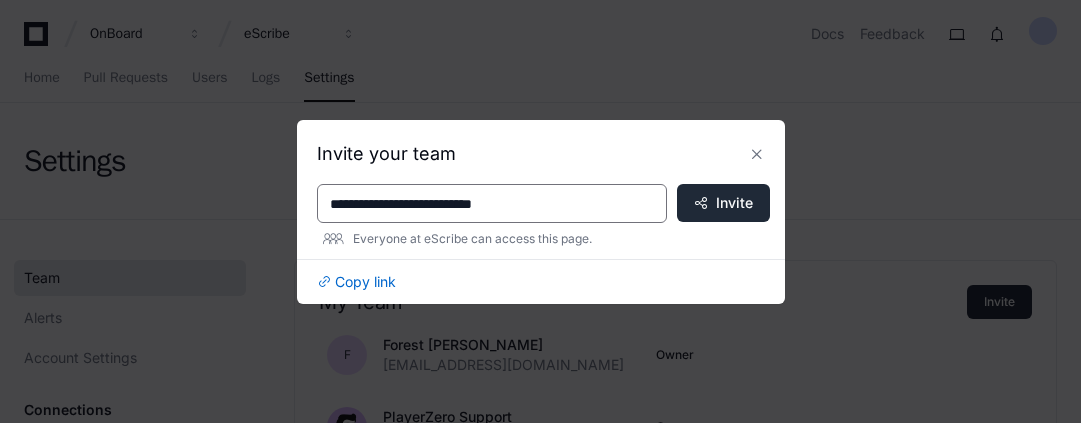 type on "**********" 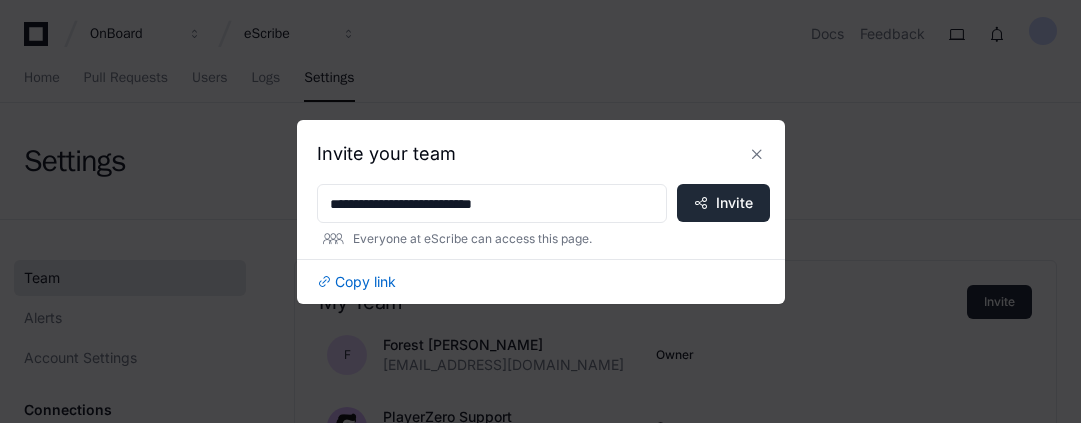 click on "Invite" at bounding box center [734, 203] 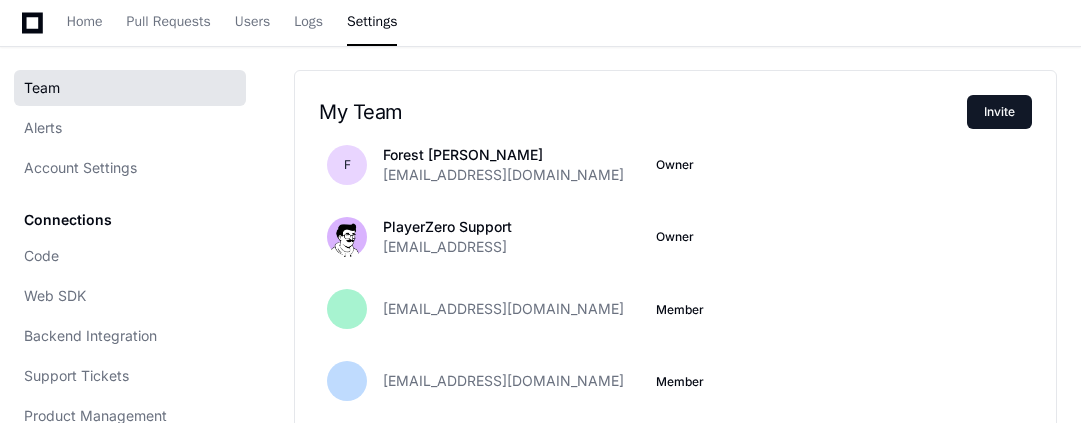 scroll, scrollTop: 133, scrollLeft: 0, axis: vertical 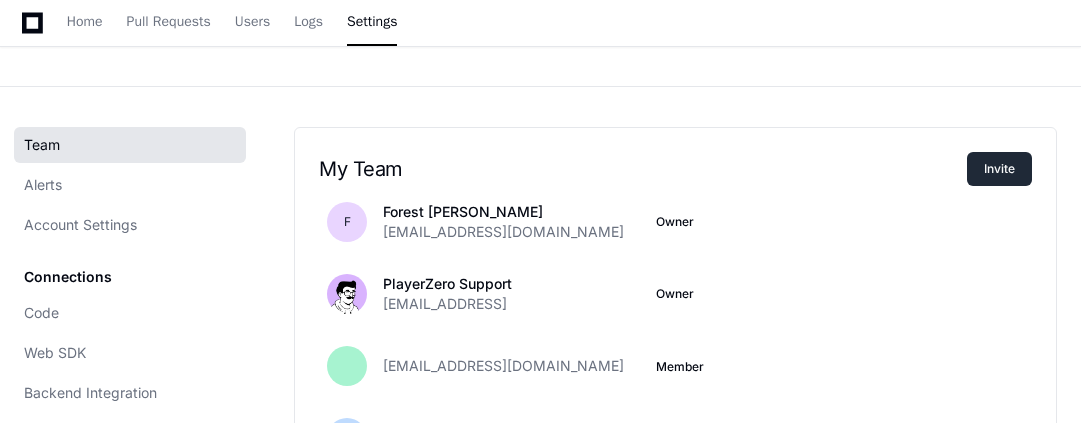 click on "Invite" 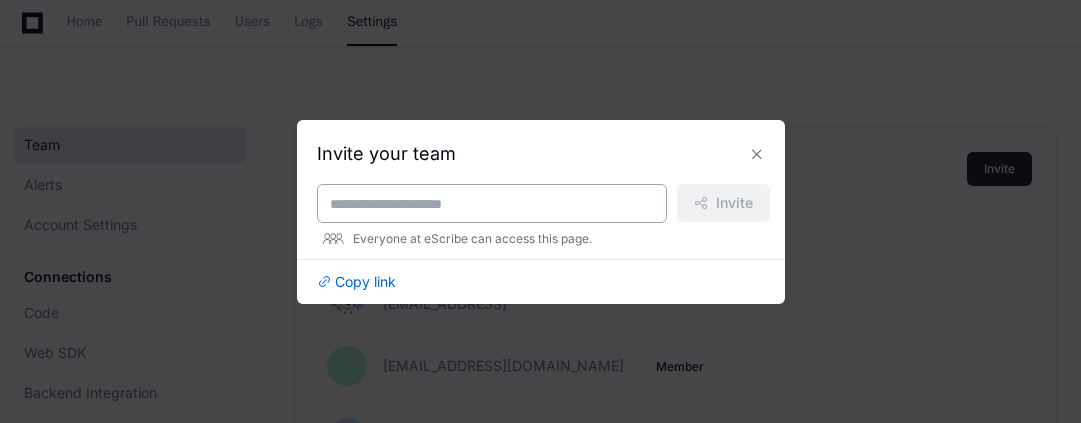 click at bounding box center [492, 204] 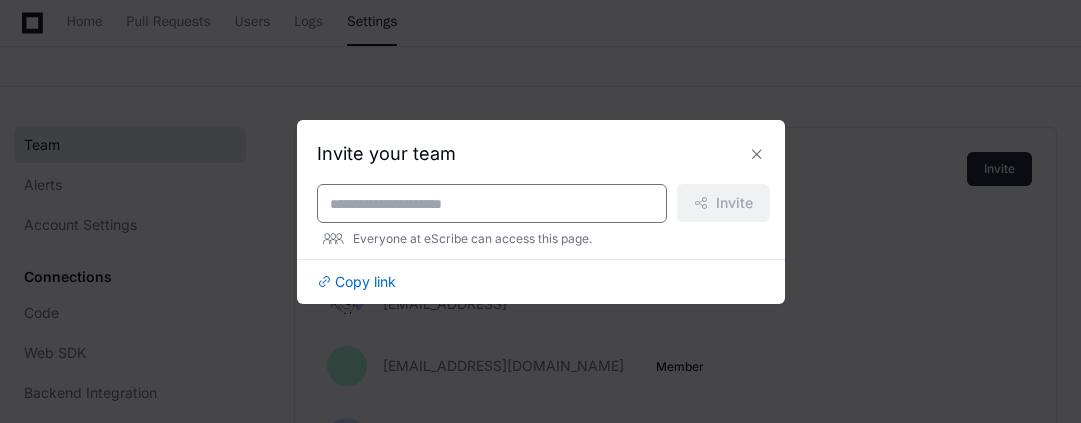 click at bounding box center (492, 204) 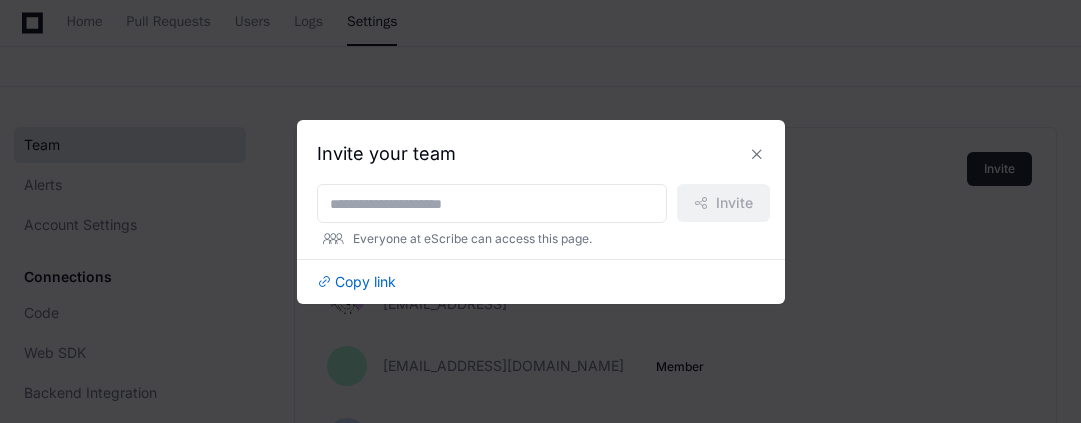 click on "Copy link" at bounding box center [541, 275] 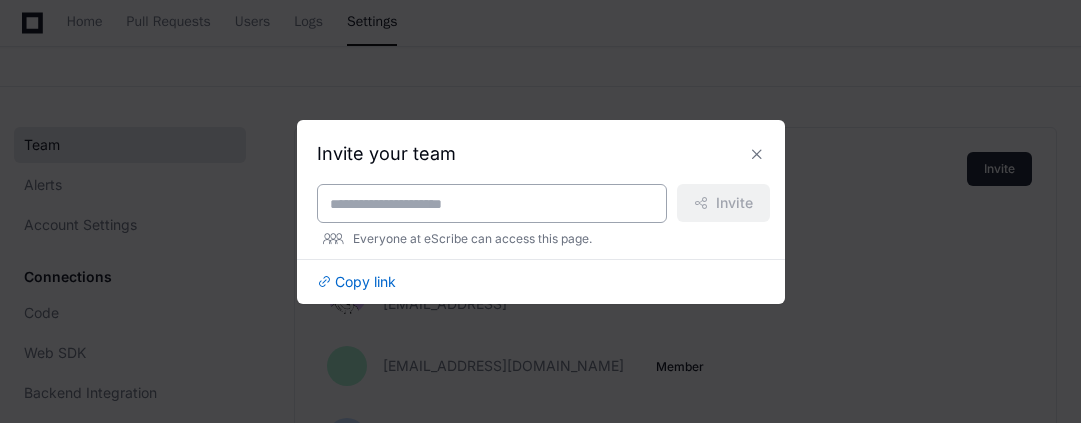 click at bounding box center [492, 204] 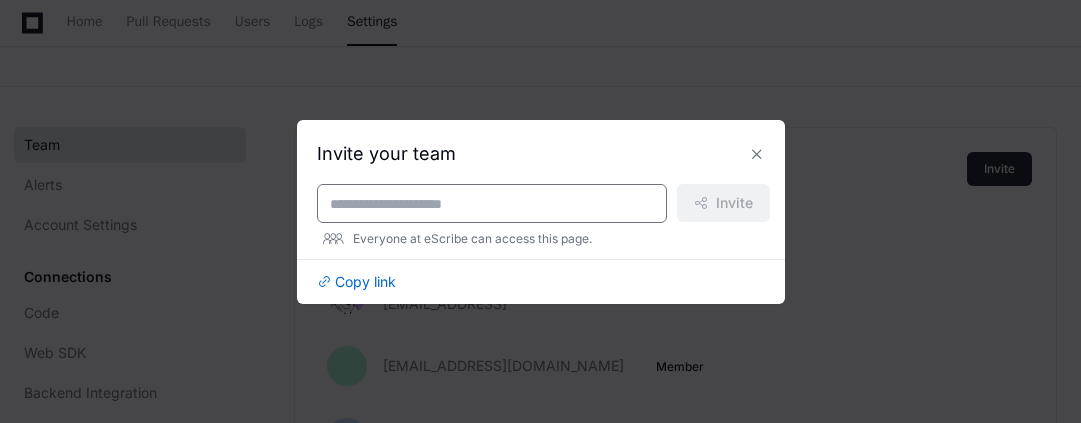 paste on "**********" 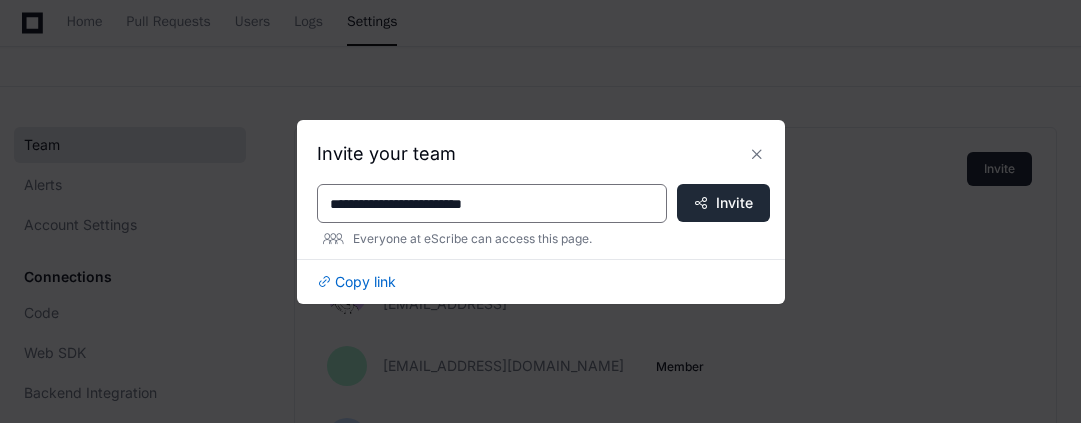 type on "**********" 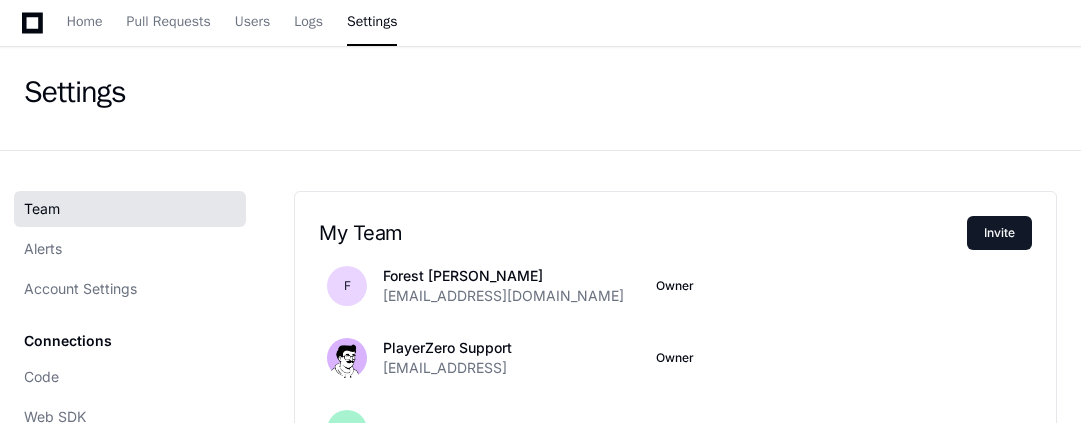 scroll, scrollTop: 0, scrollLeft: 0, axis: both 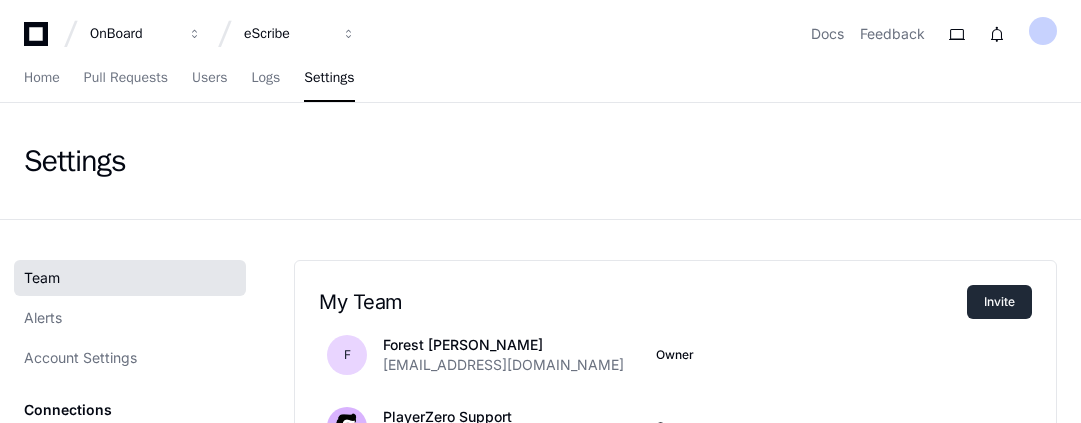click on "Invite" 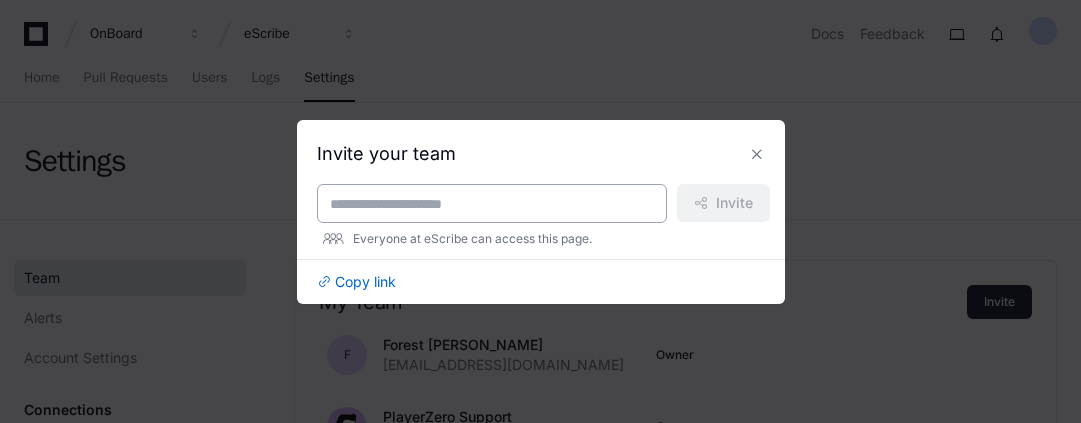 click at bounding box center (492, 204) 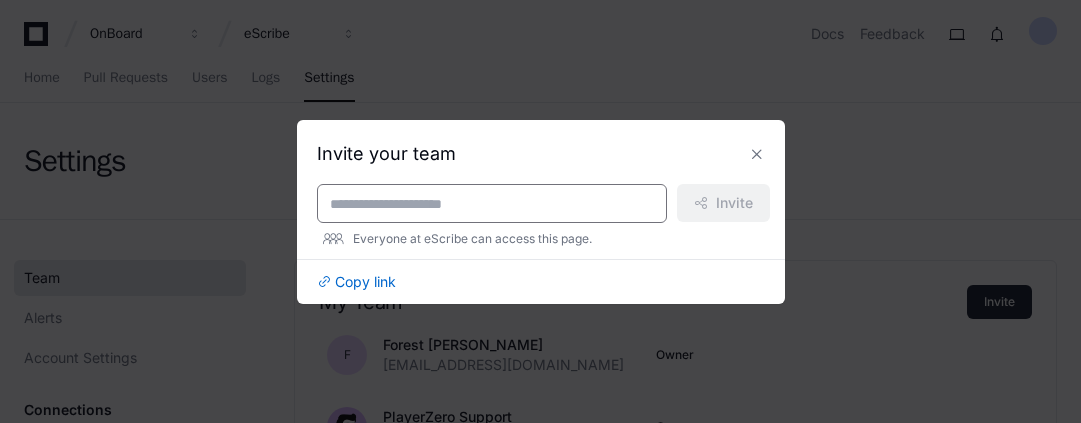 paste on "**********" 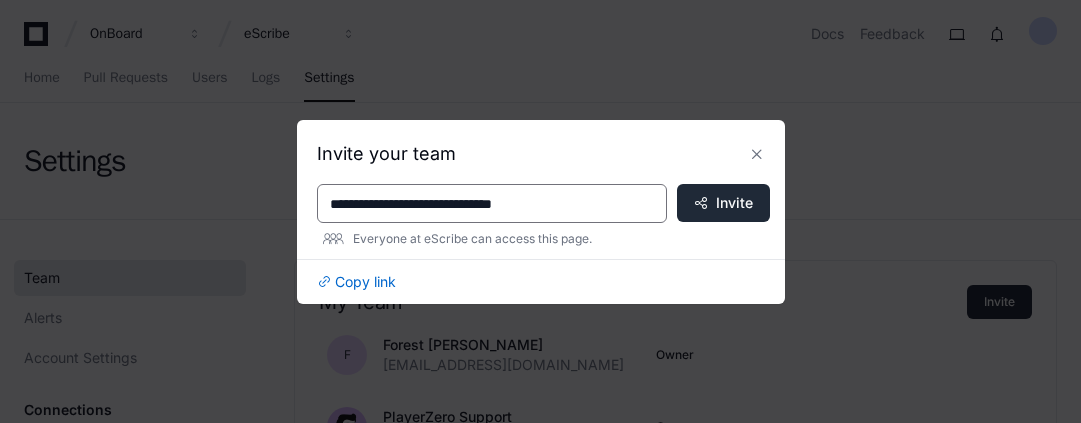 type on "**********" 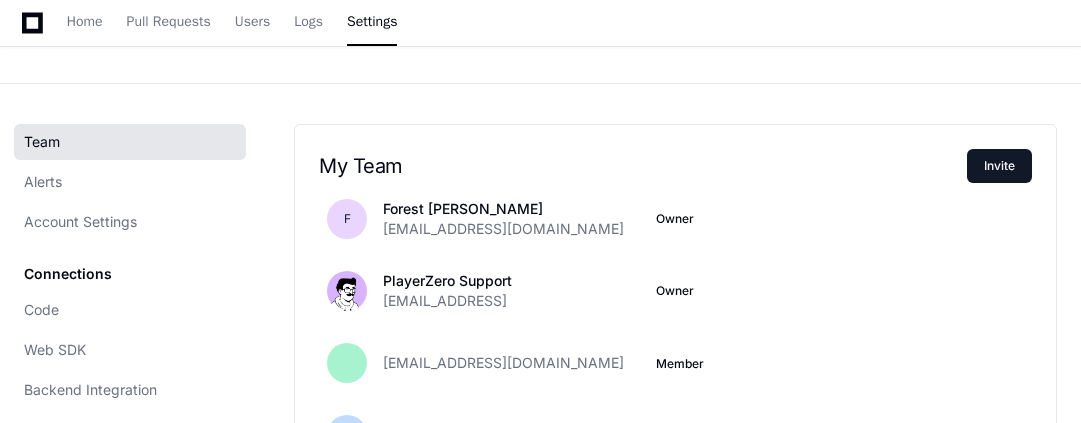 scroll, scrollTop: 197, scrollLeft: 0, axis: vertical 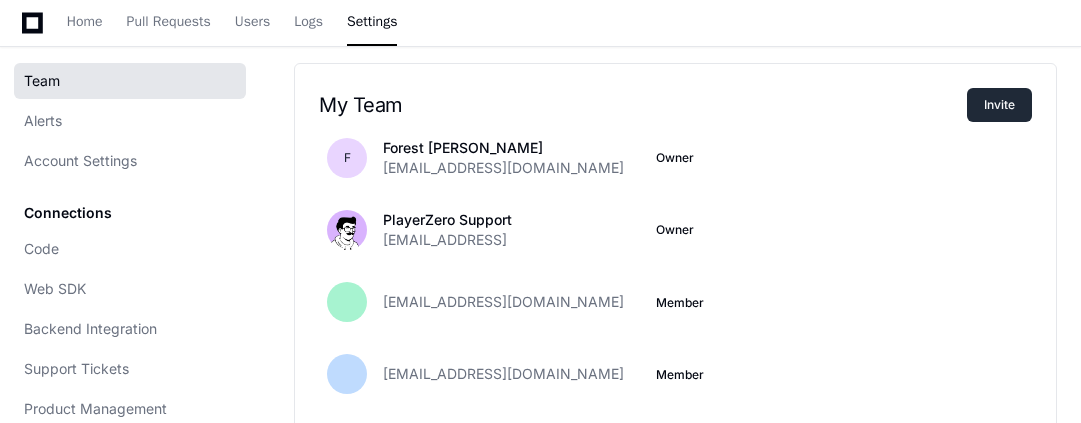 click on "Invite" 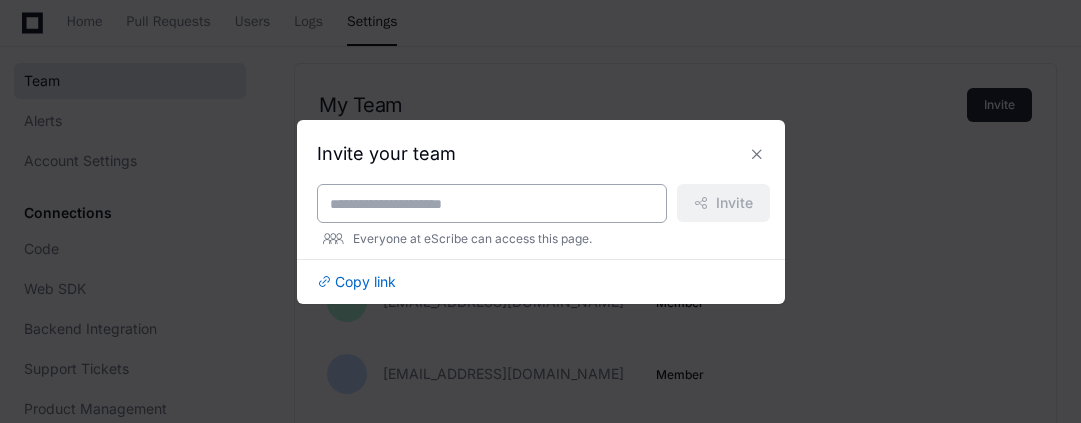click at bounding box center [492, 204] 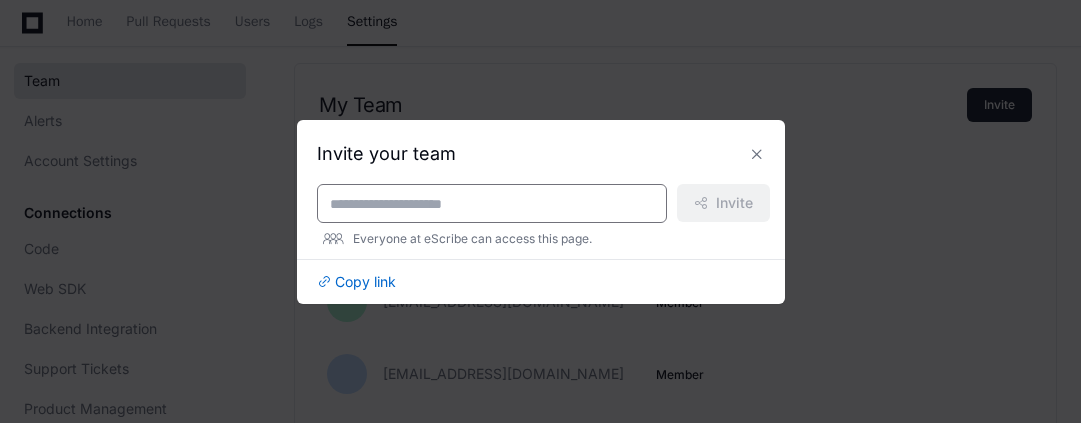 paste on "**********" 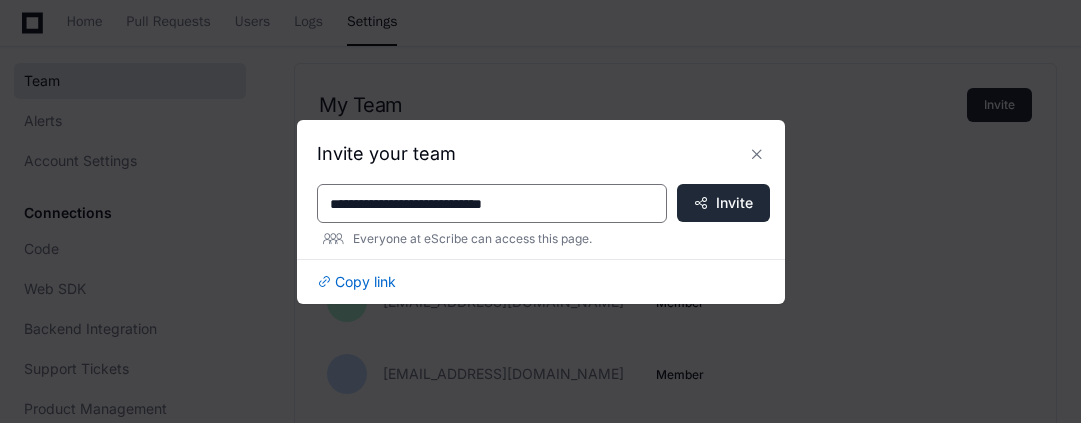type on "**********" 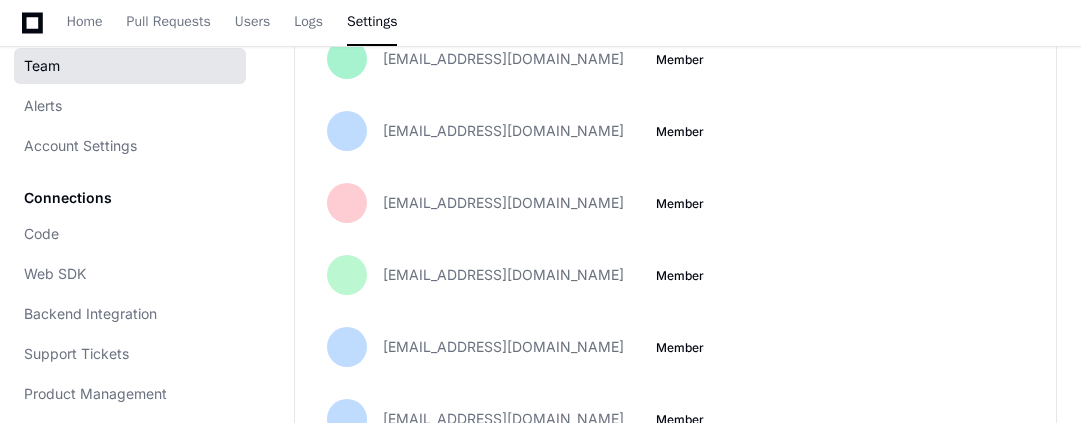 scroll, scrollTop: 0, scrollLeft: 0, axis: both 